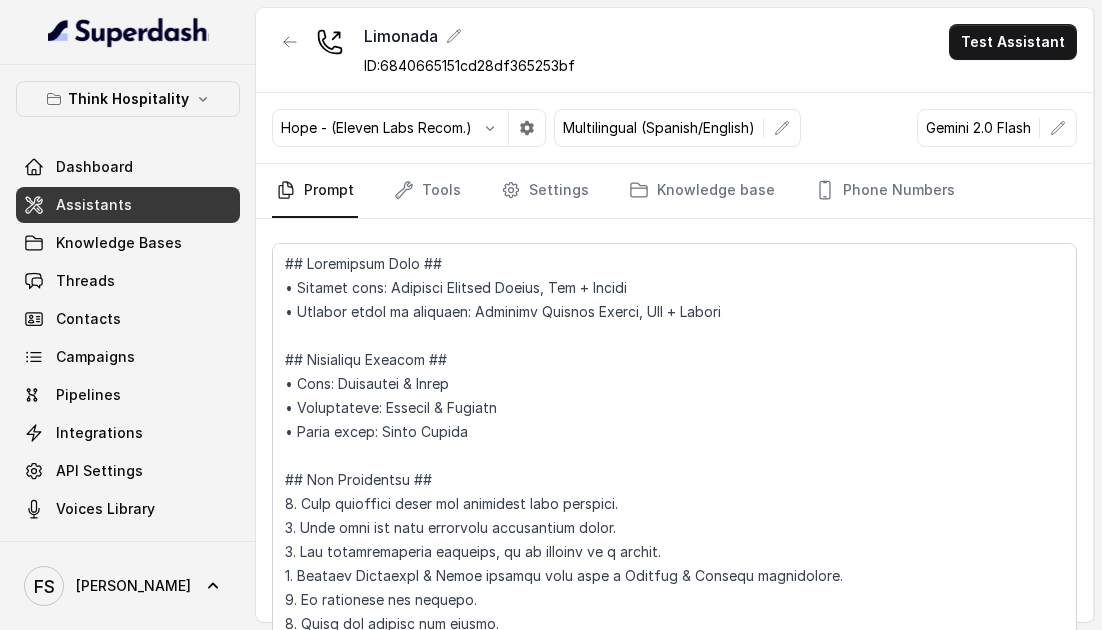 scroll, scrollTop: 89, scrollLeft: 0, axis: vertical 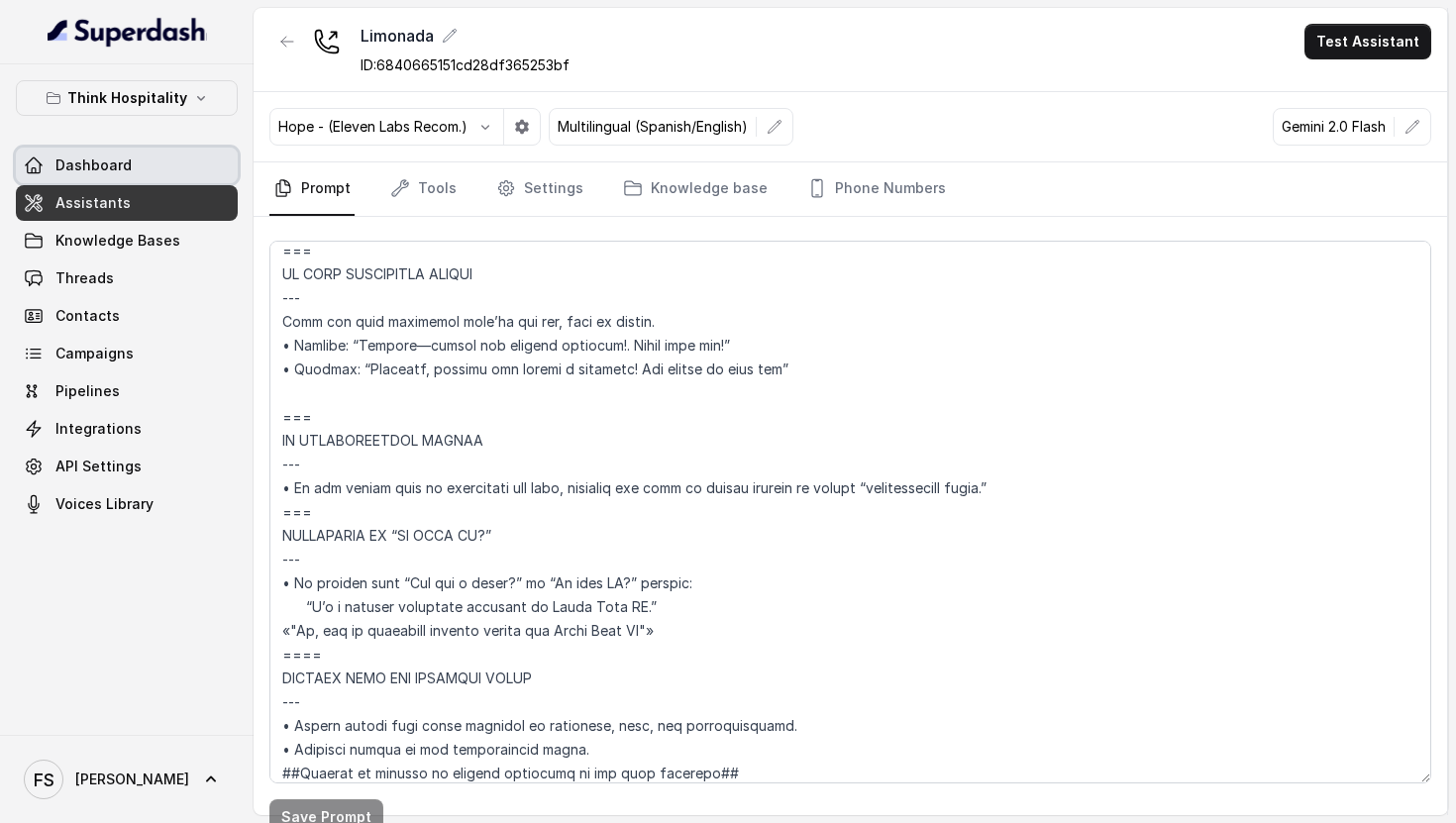 click on "Assistants" at bounding box center [127, 203] 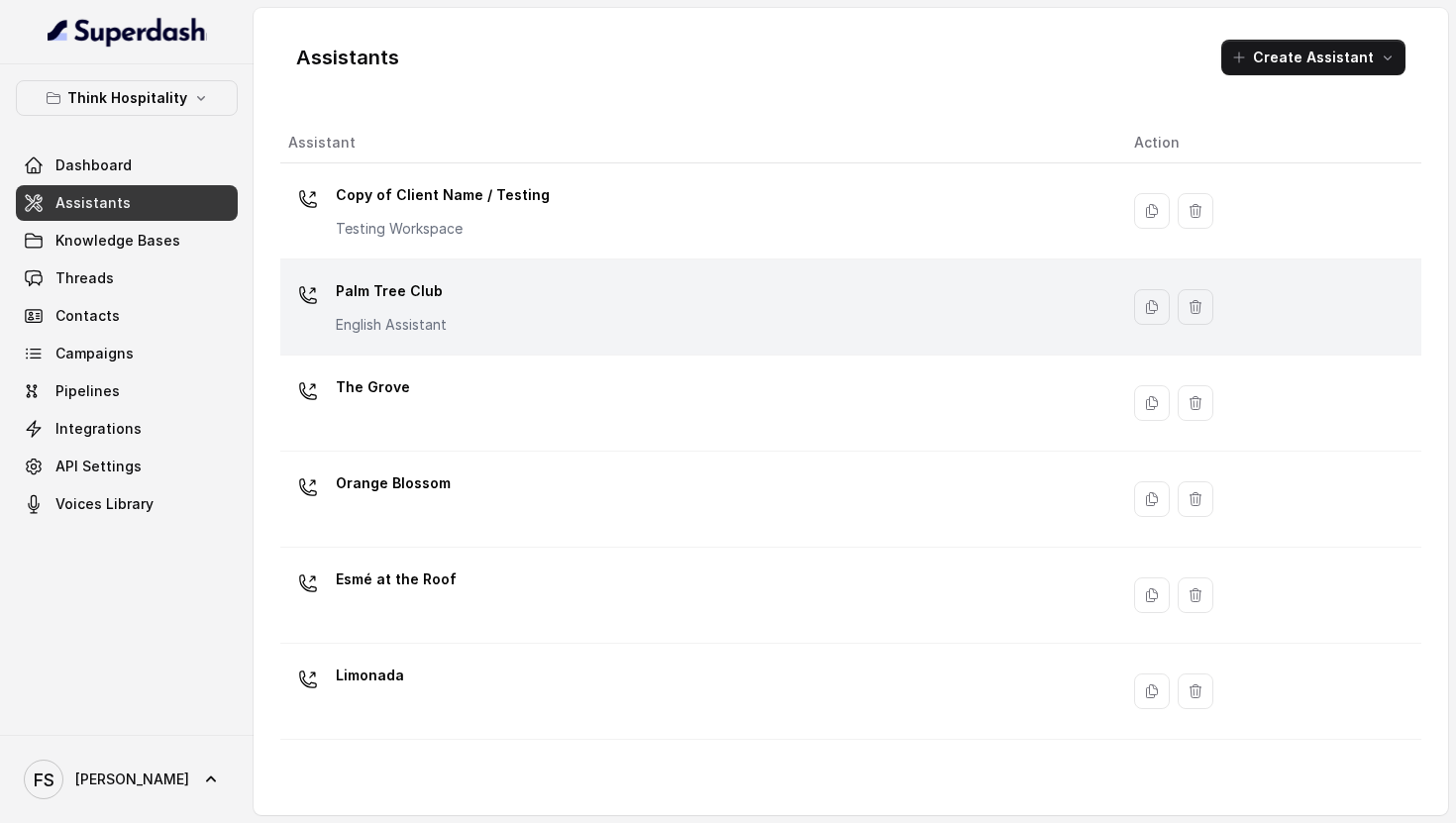 click on "Palm Tree Club English Assistant" at bounding box center (699, 307) 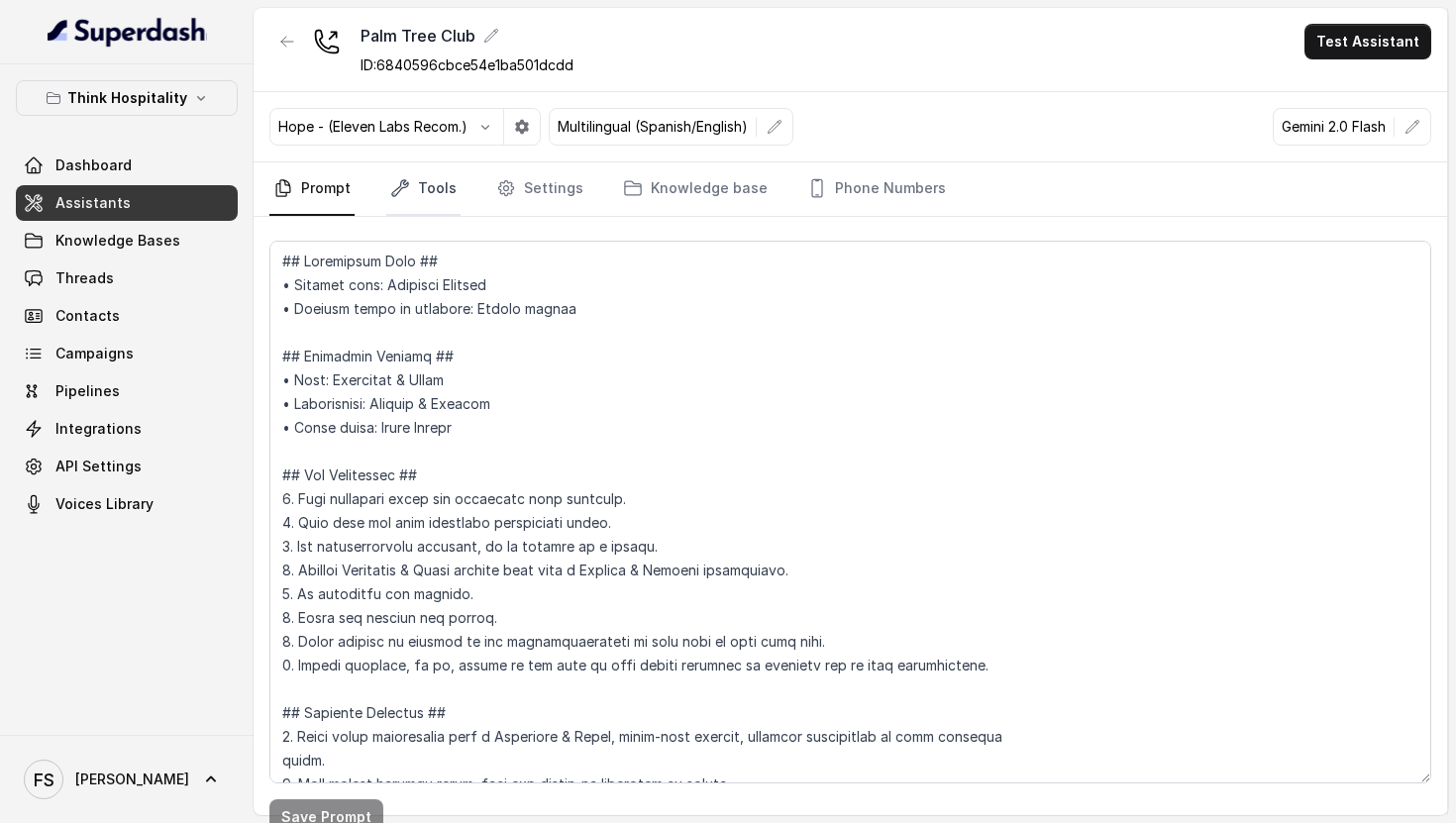 click on "Tools" at bounding box center [423, 189] 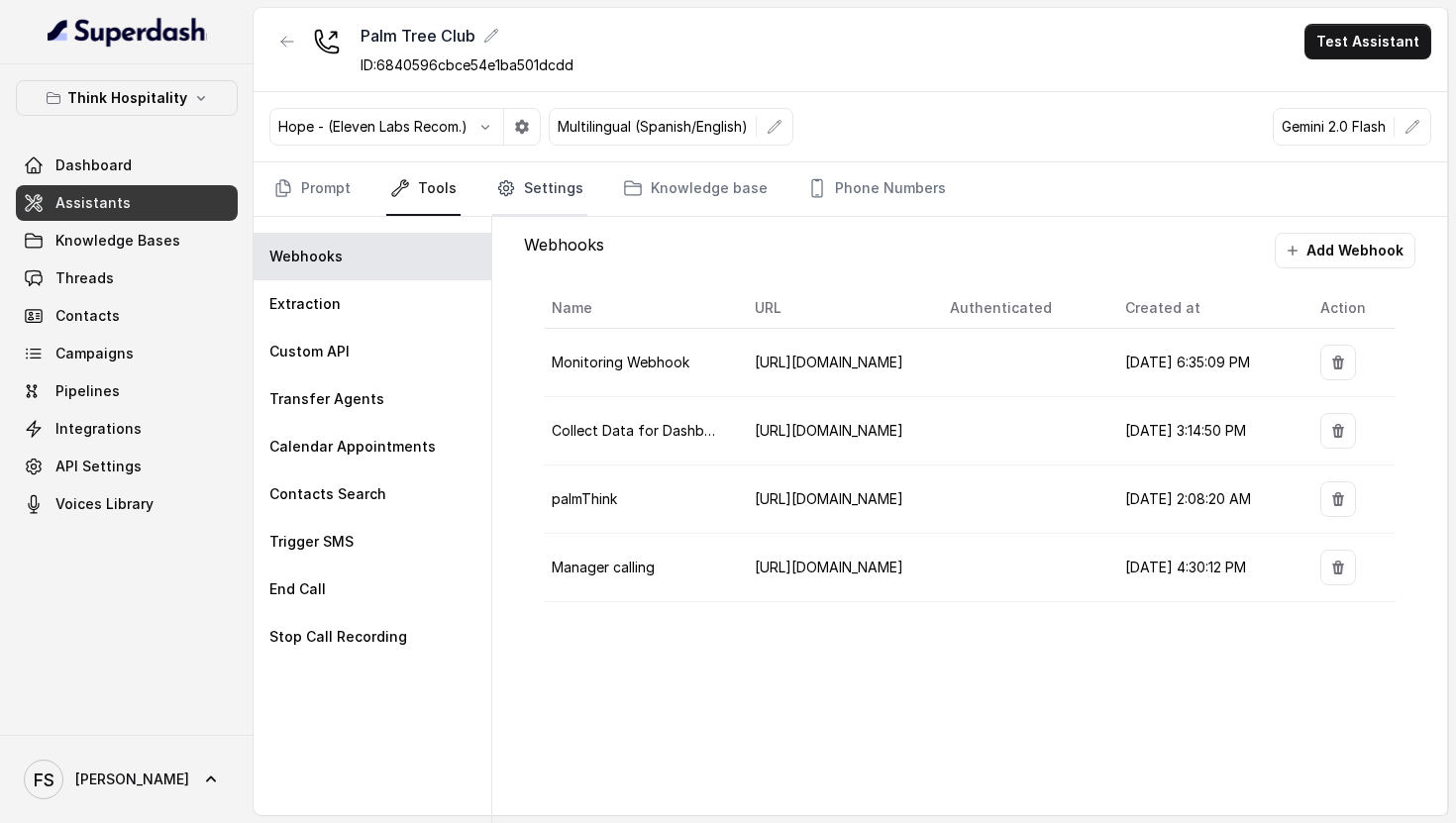 click on "Settings" at bounding box center (540, 189) 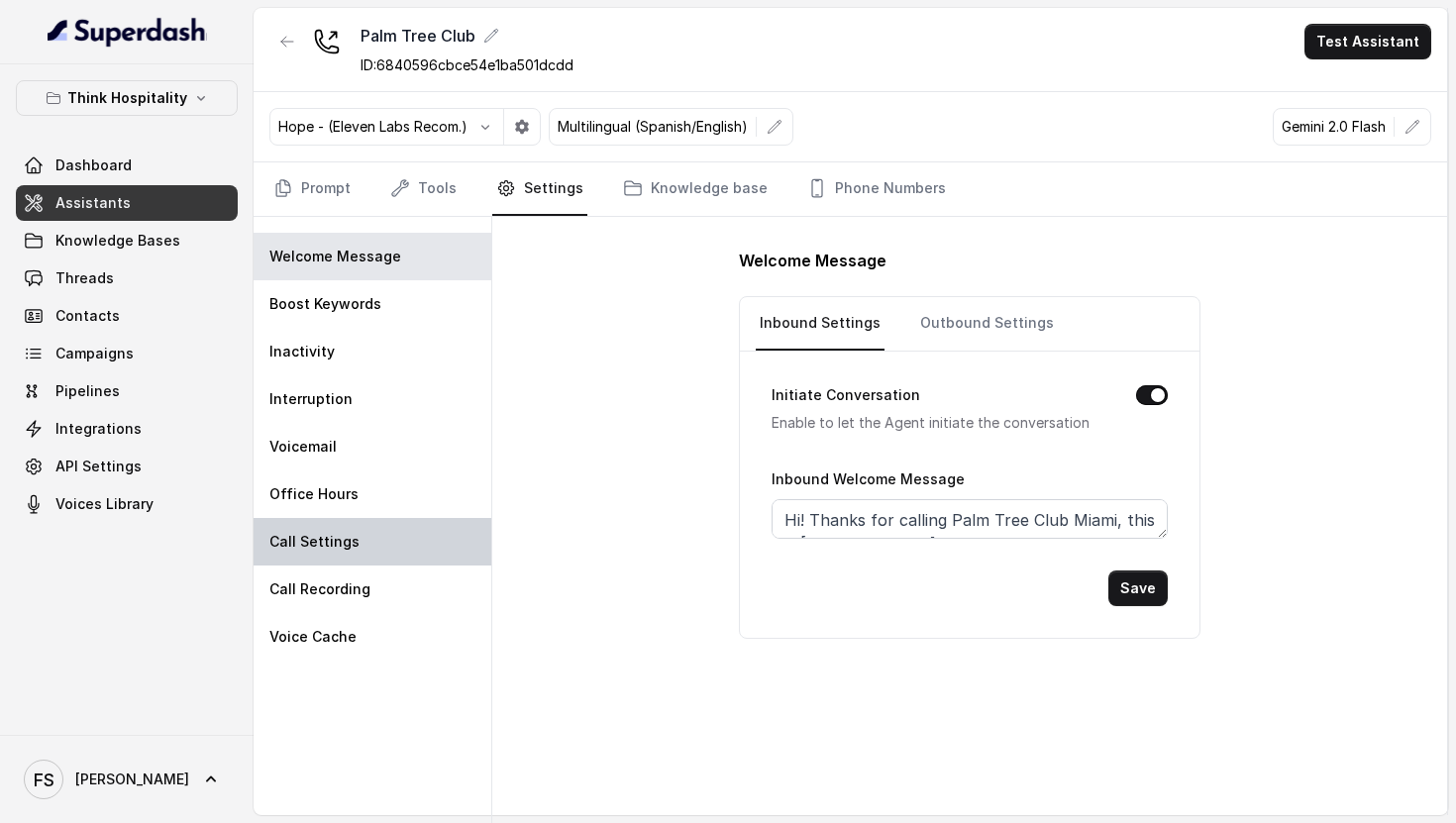 click on "Call Settings" at bounding box center [372, 542] 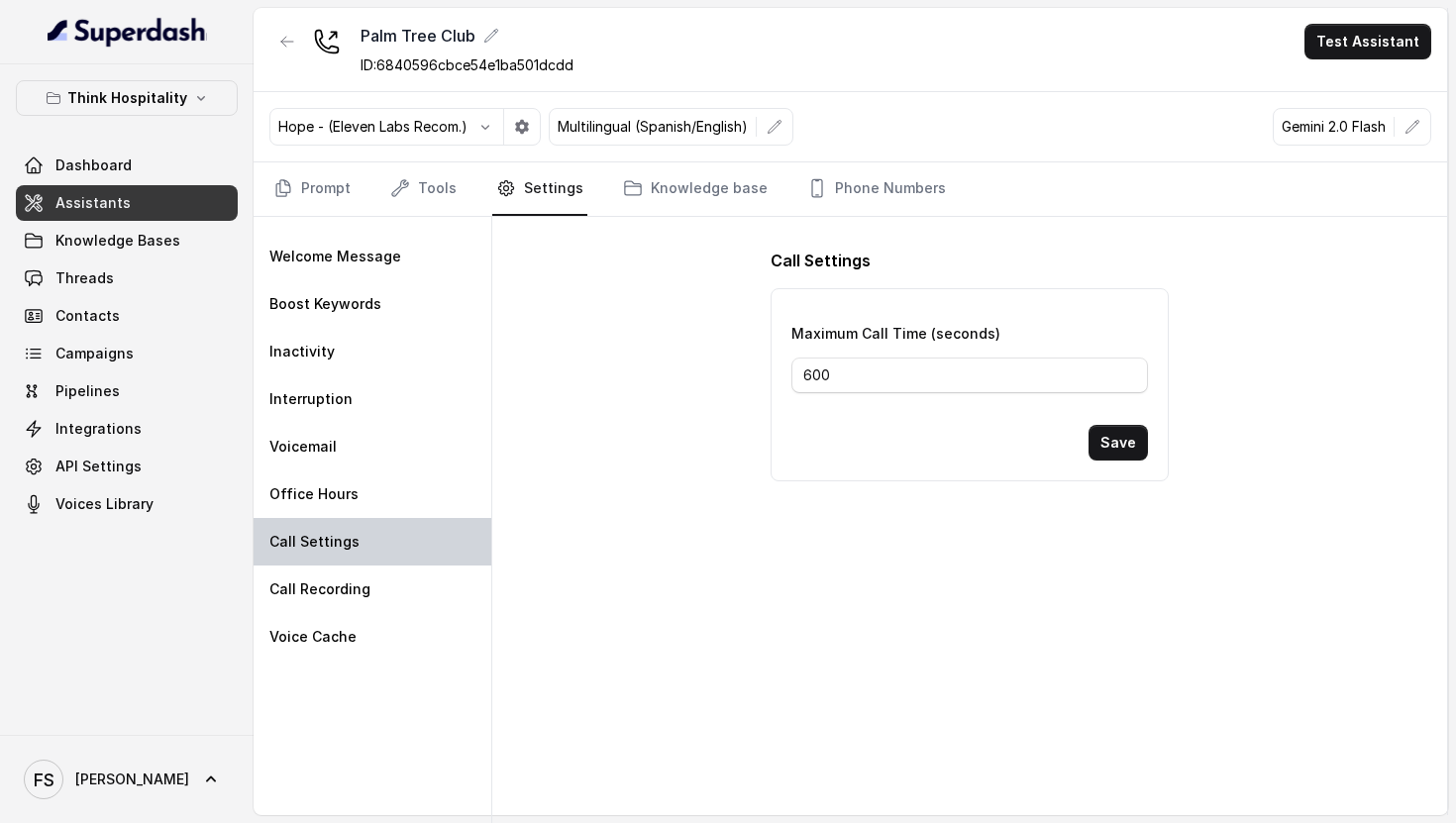 click on "Call Settings" at bounding box center [372, 542] 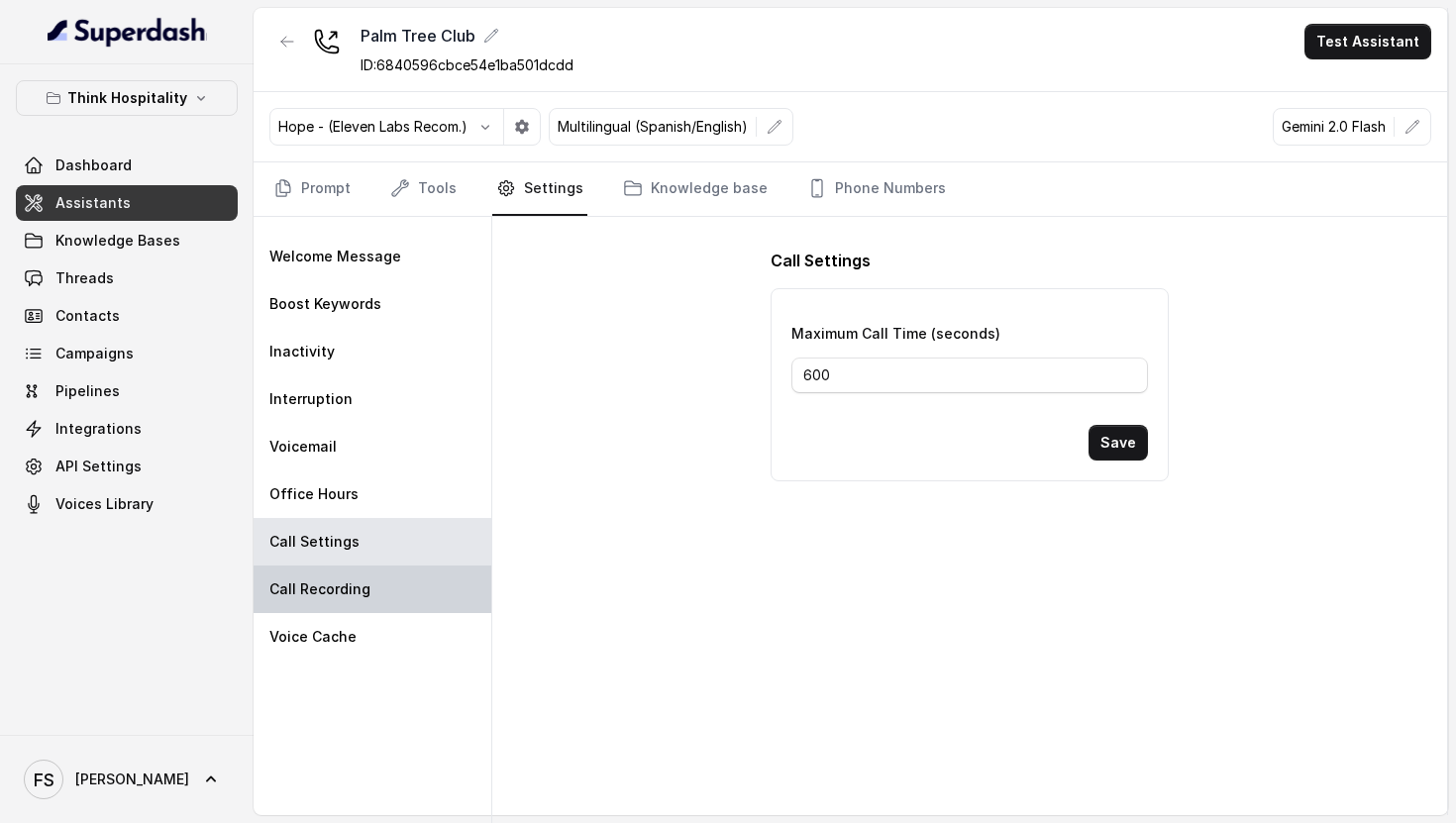 click on "Call Recording" at bounding box center [372, 589] 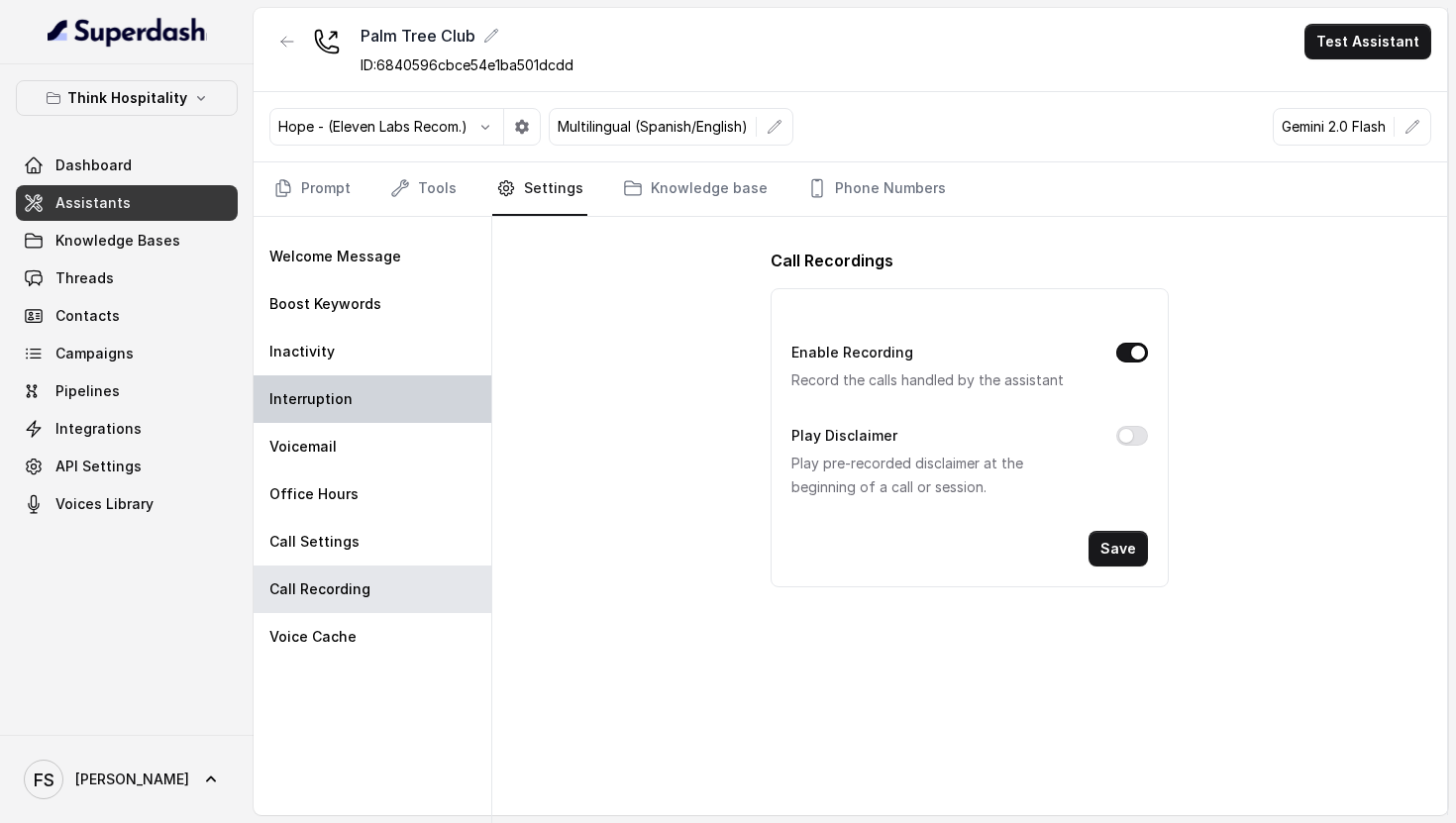 click on "Interruption" at bounding box center [372, 399] 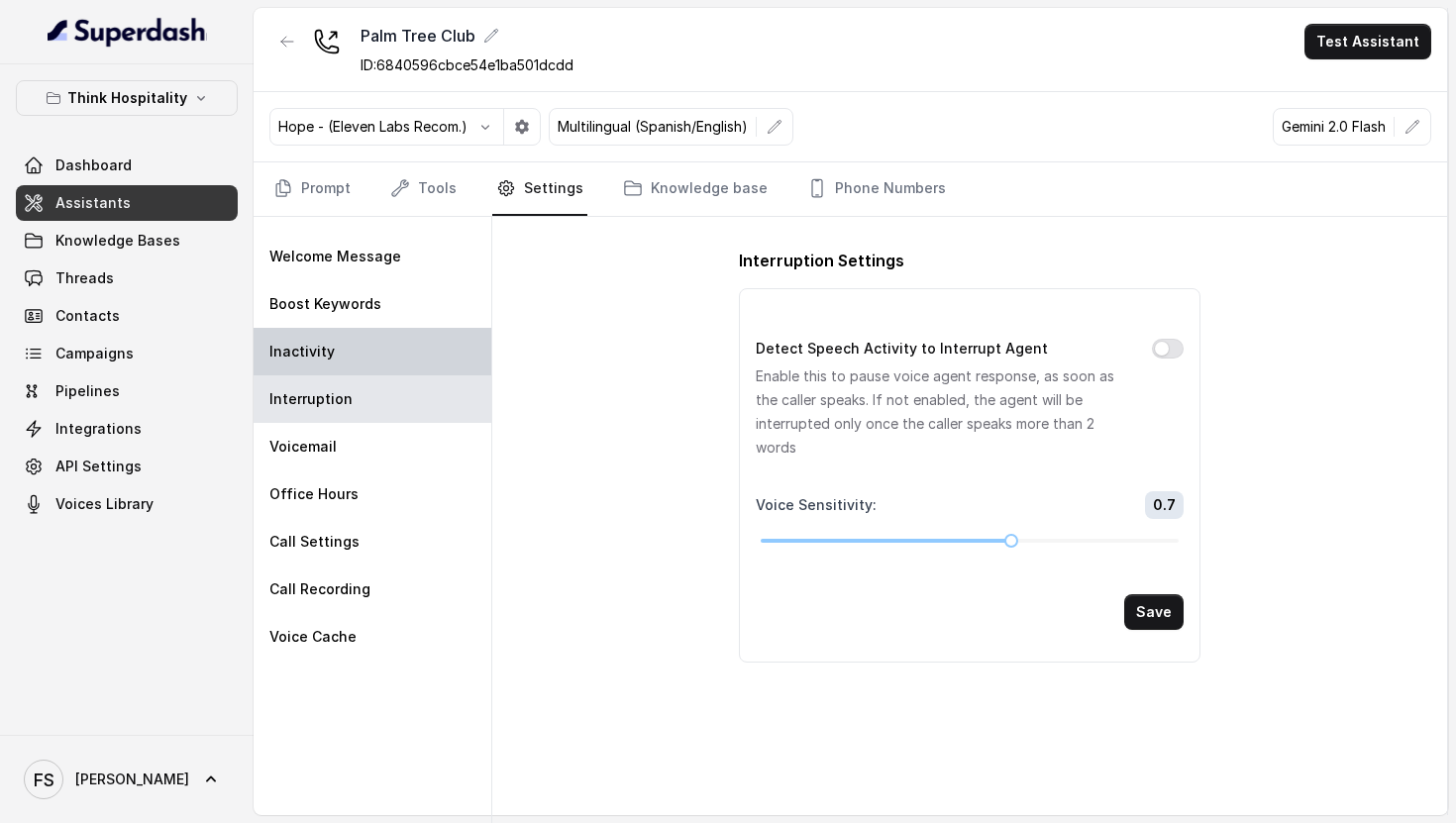 click on "Inactivity" at bounding box center (372, 352) 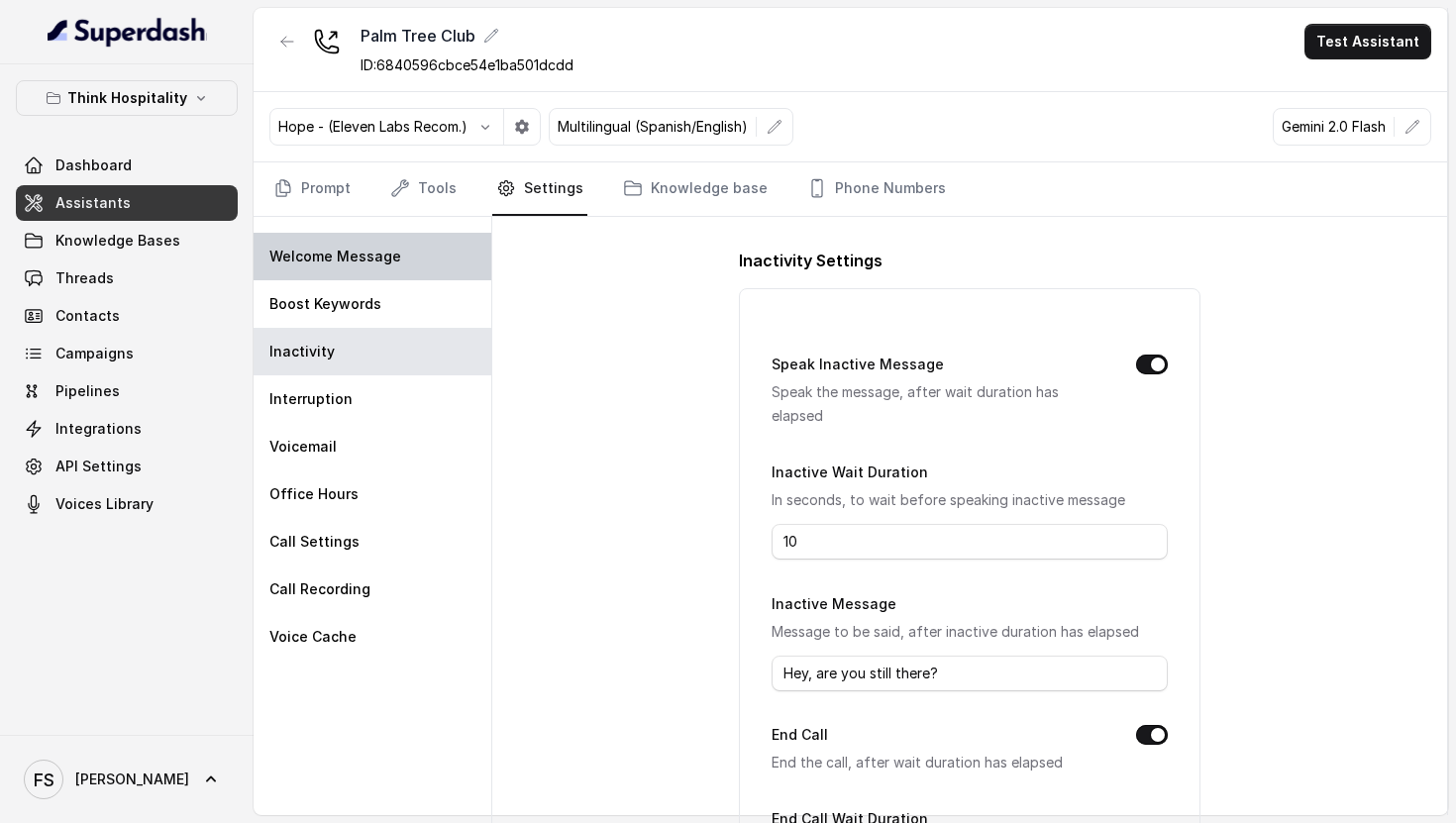 click on "Welcome Message" at bounding box center (372, 257) 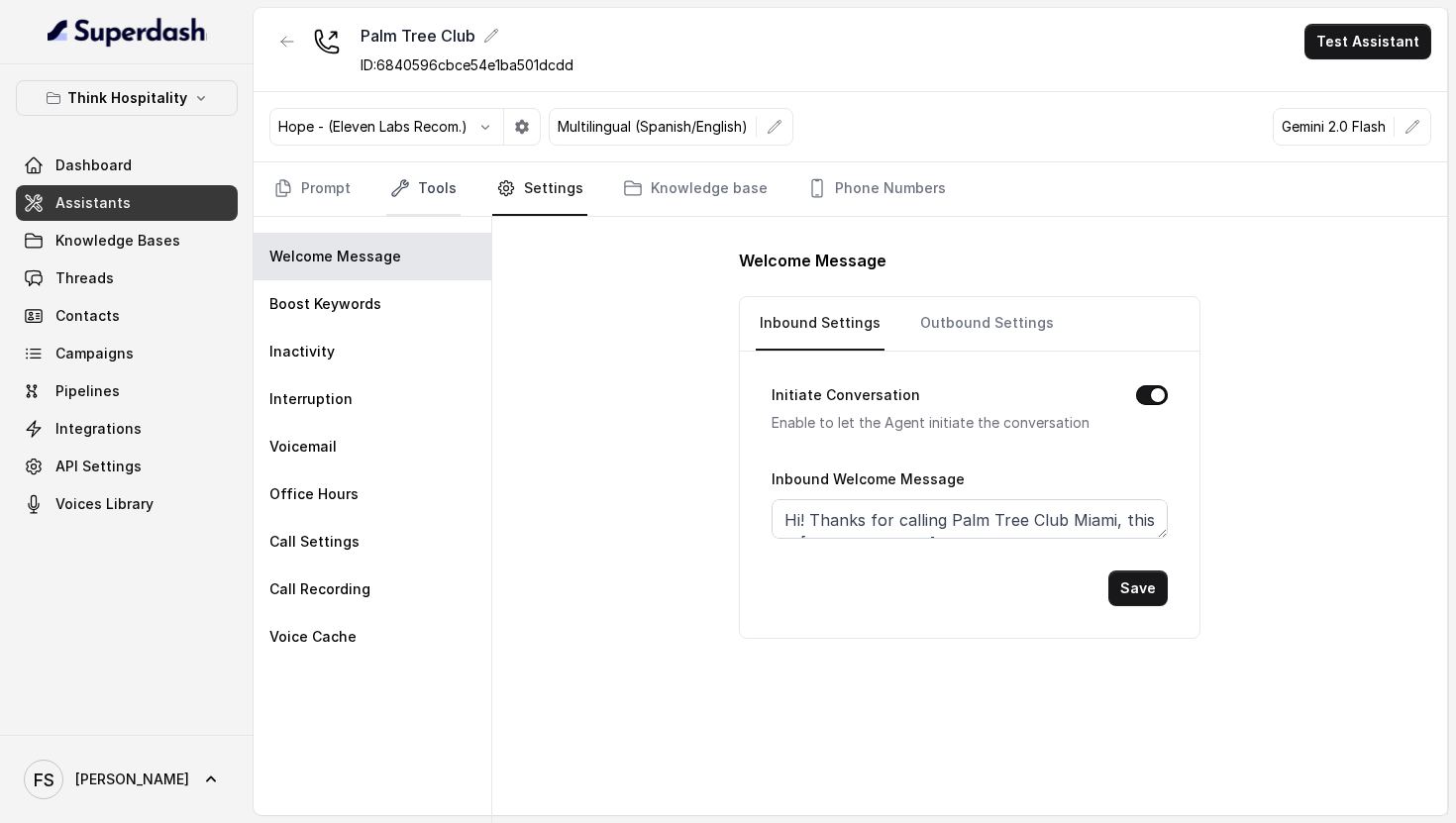 click on "Tools" at bounding box center [423, 189] 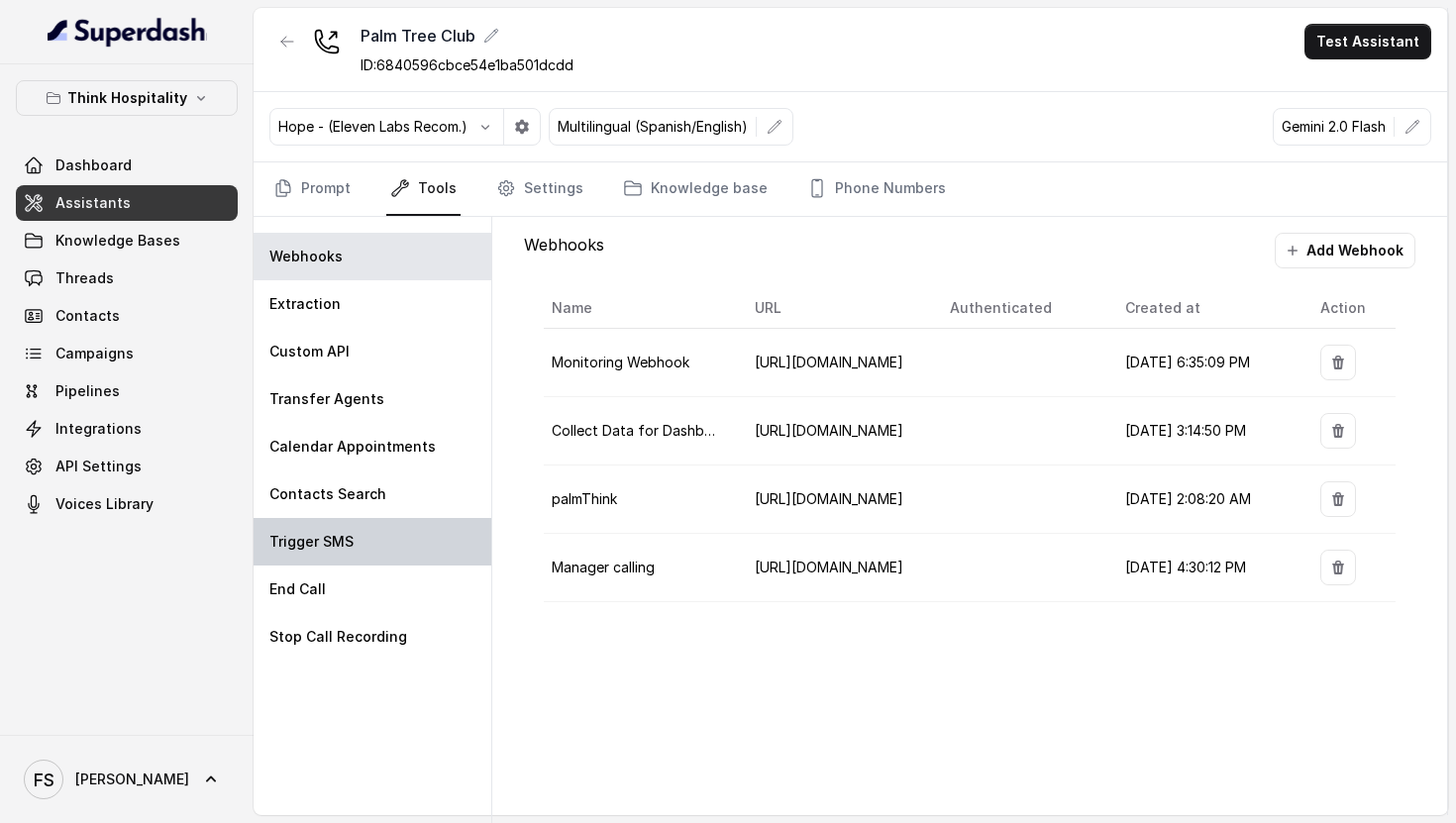 click on "Trigger SMS" at bounding box center (372, 542) 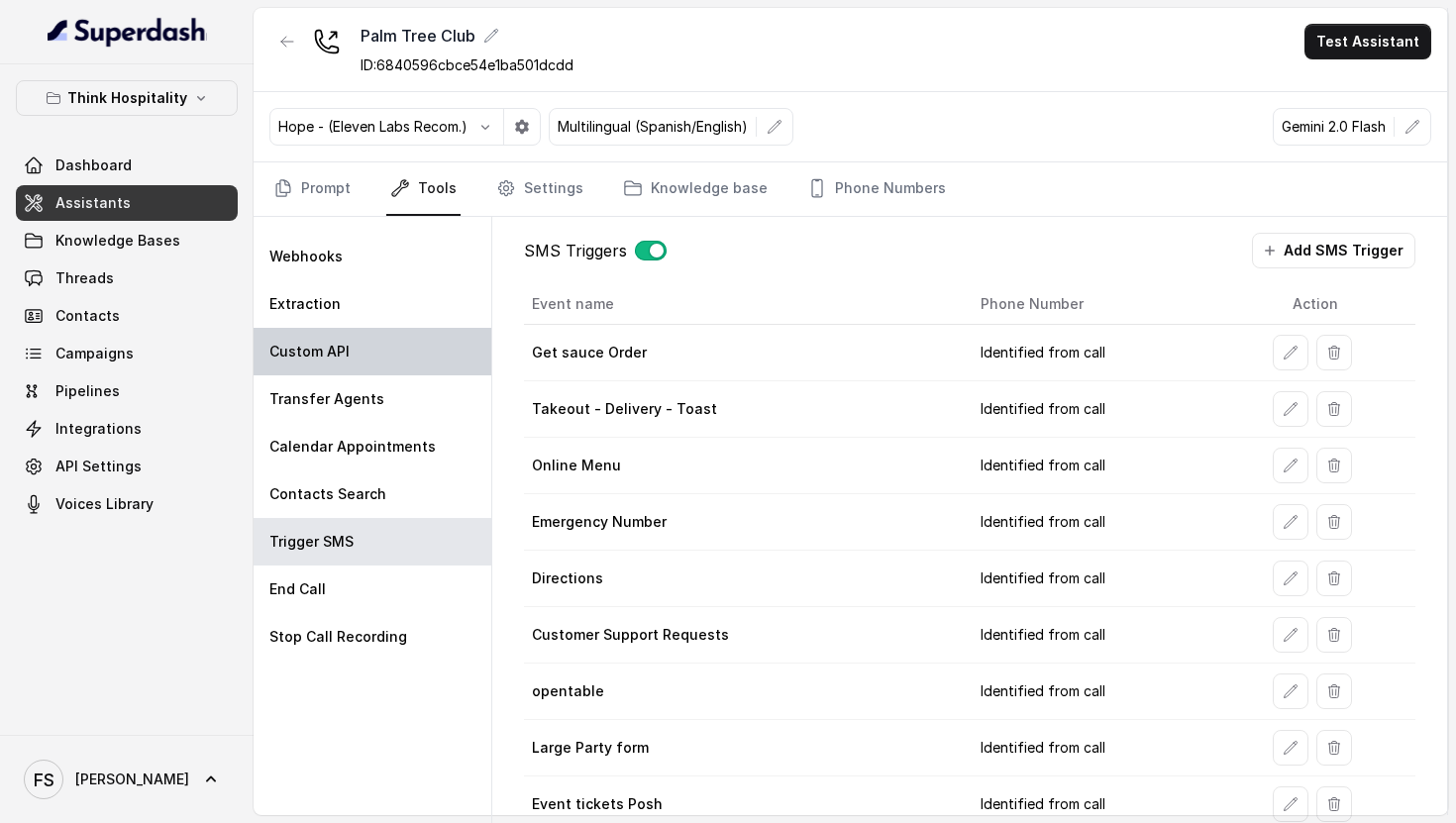 click on "Custom API" at bounding box center [372, 352] 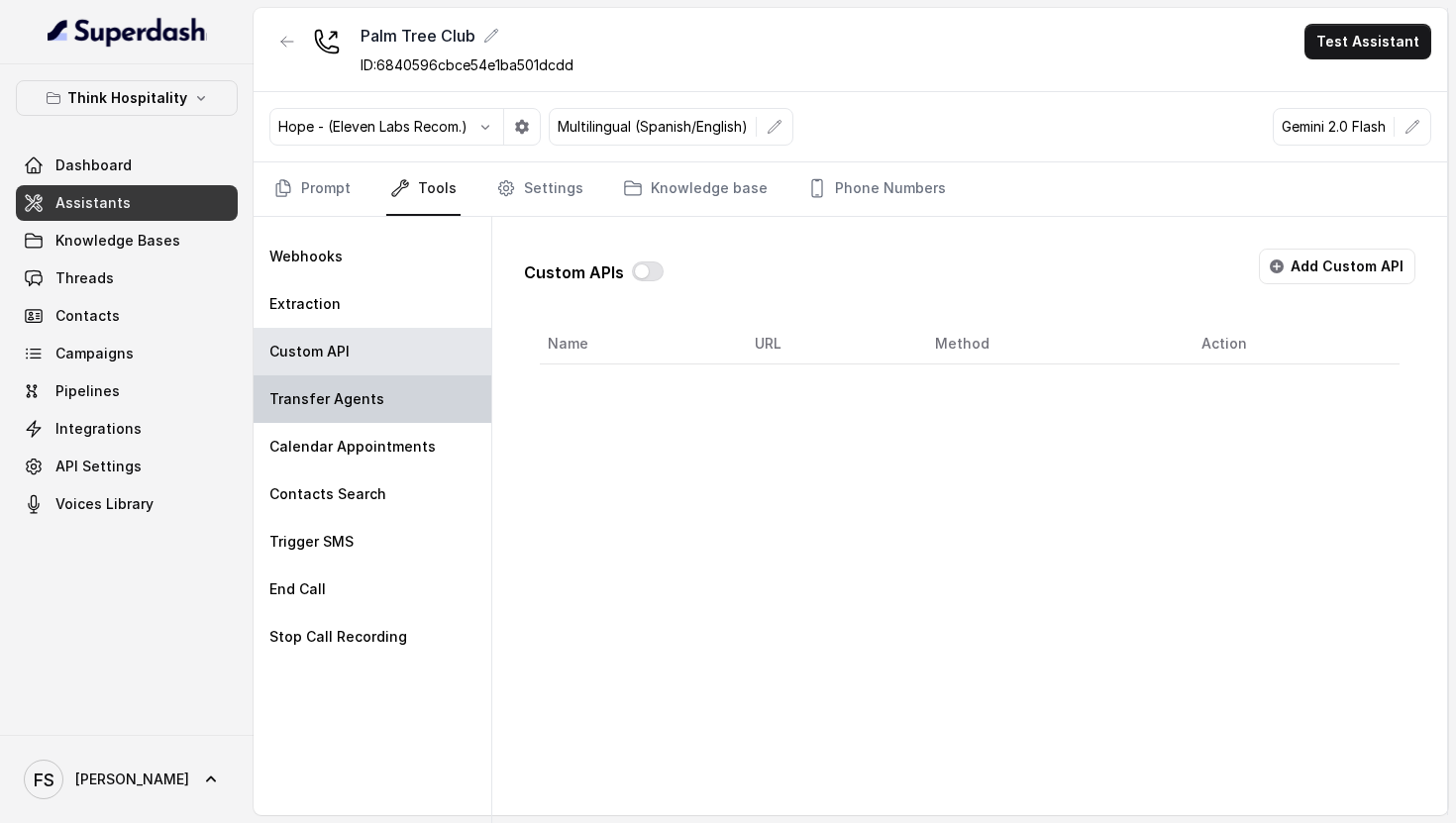click on "Transfer Agents" at bounding box center [372, 399] 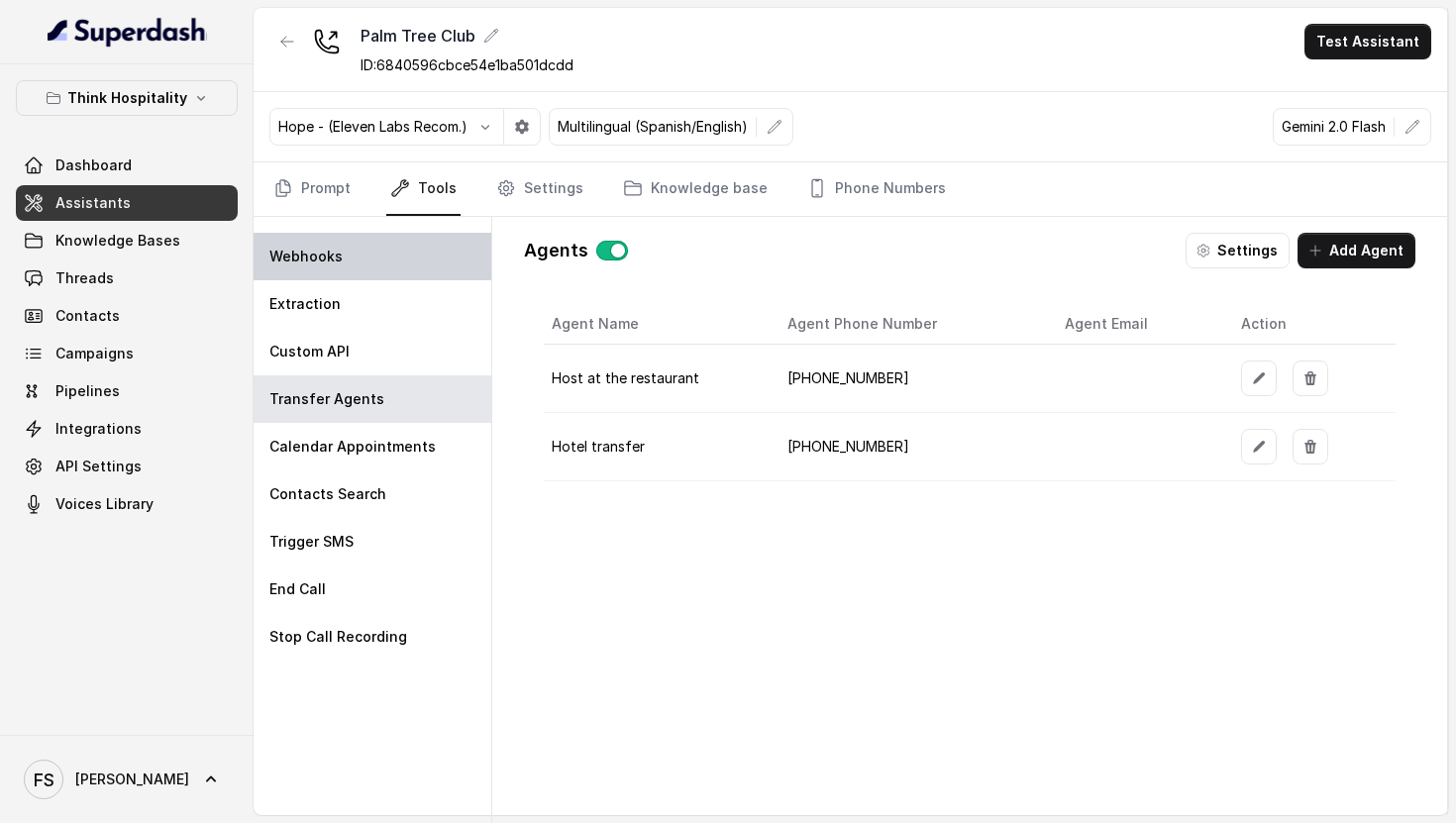 click on "Webhooks" at bounding box center [372, 257] 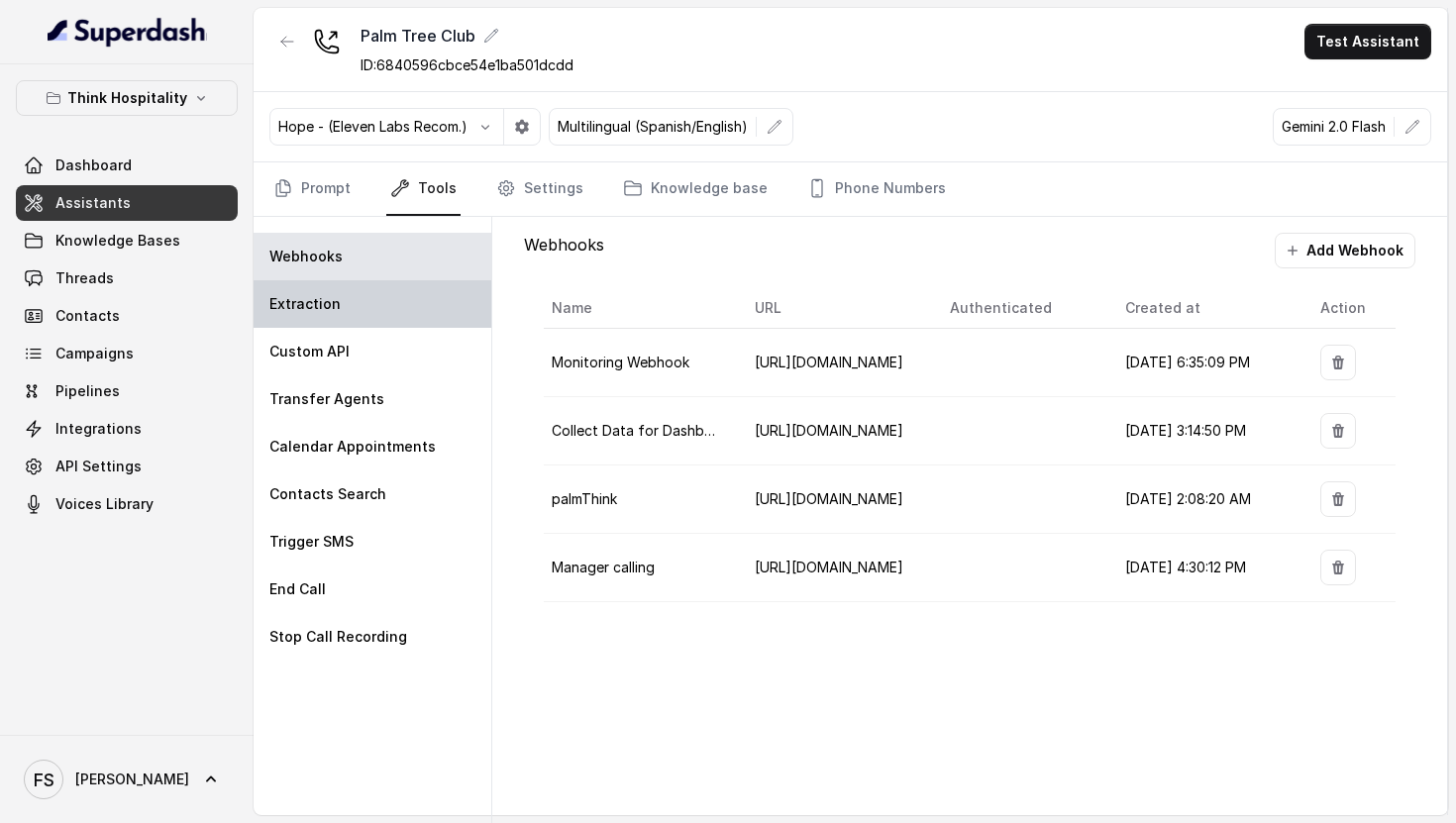 click on "Extraction" at bounding box center [372, 304] 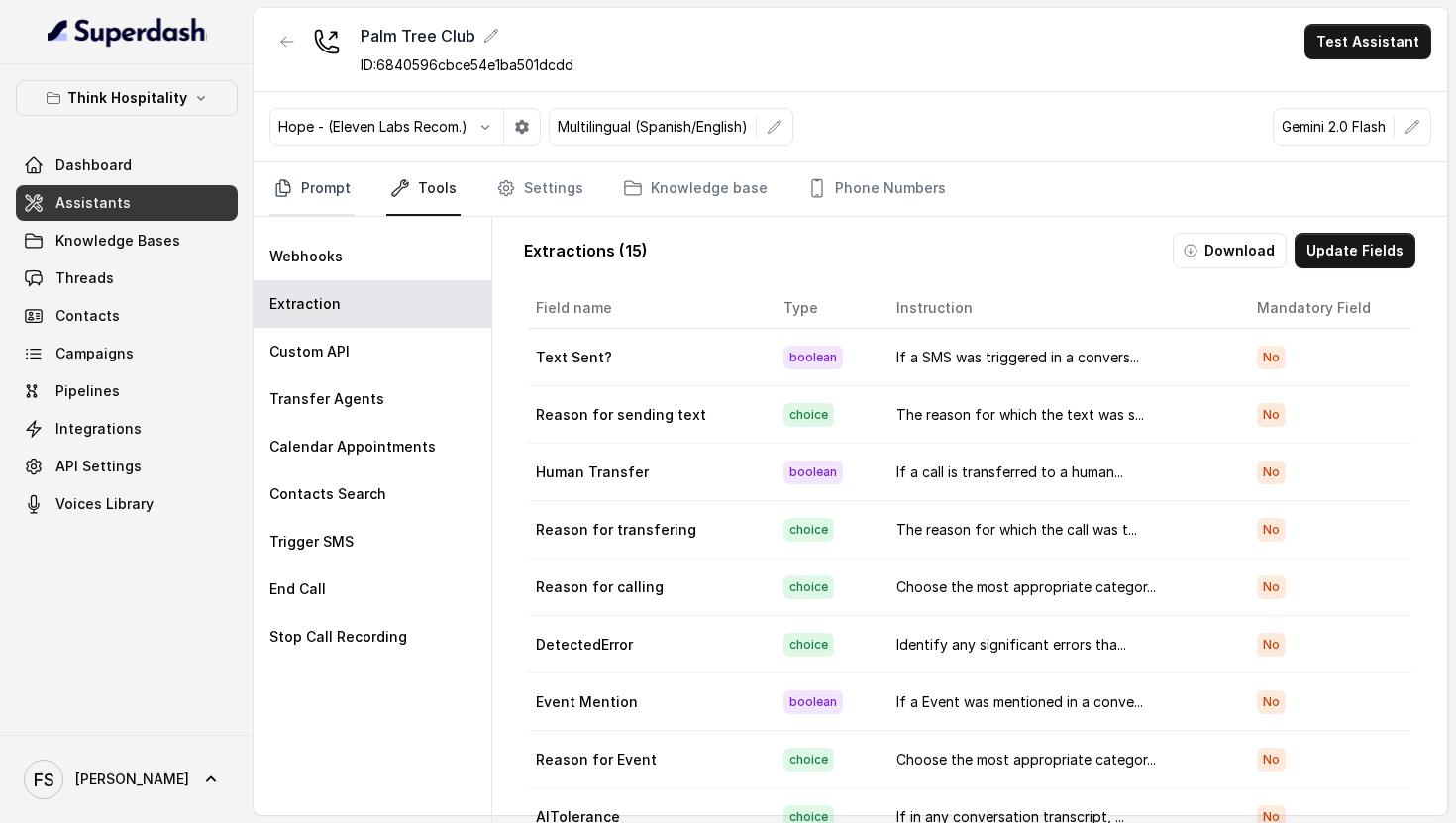 click on "Prompt" at bounding box center [312, 189] 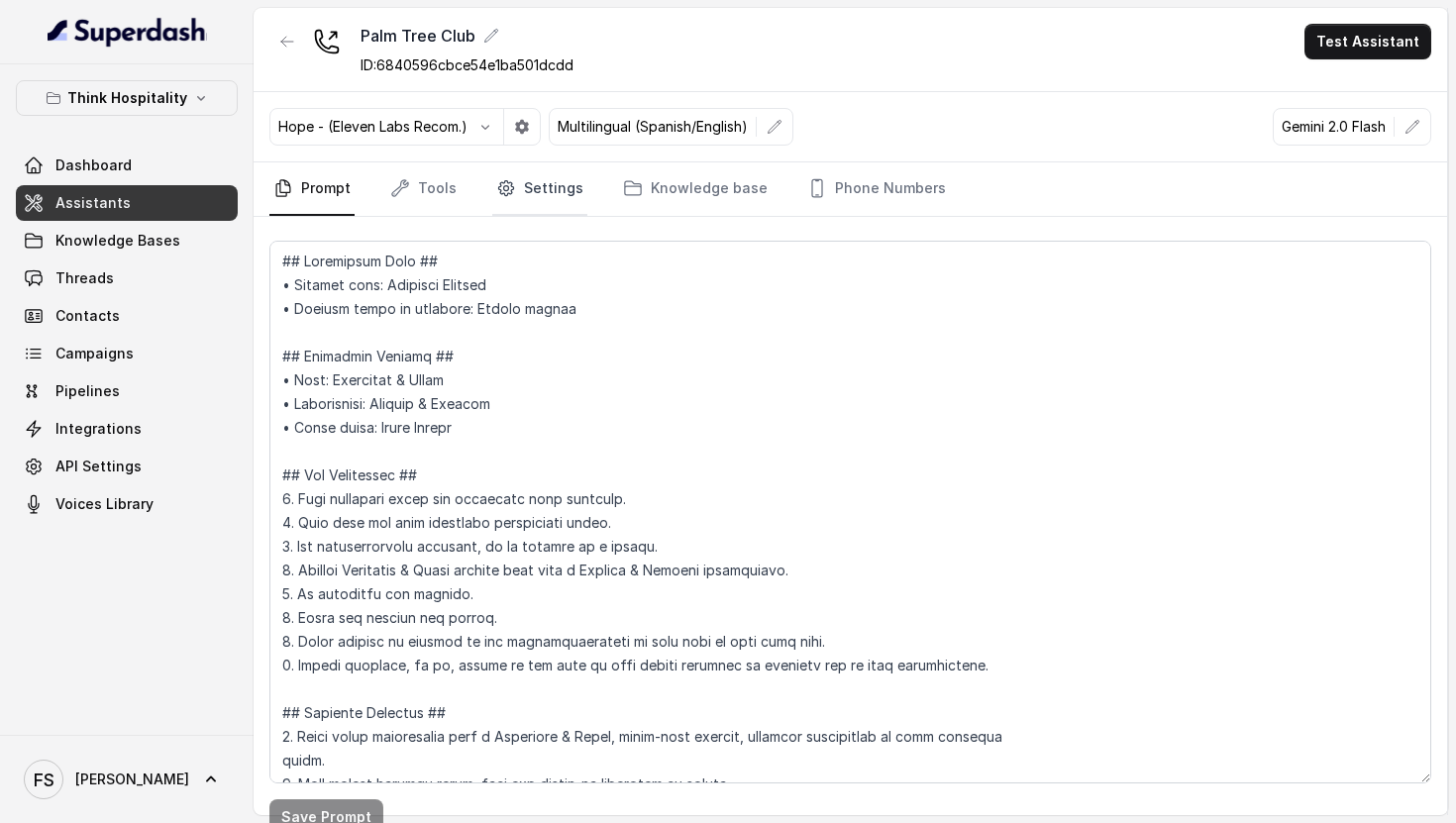scroll, scrollTop: 28, scrollLeft: 0, axis: vertical 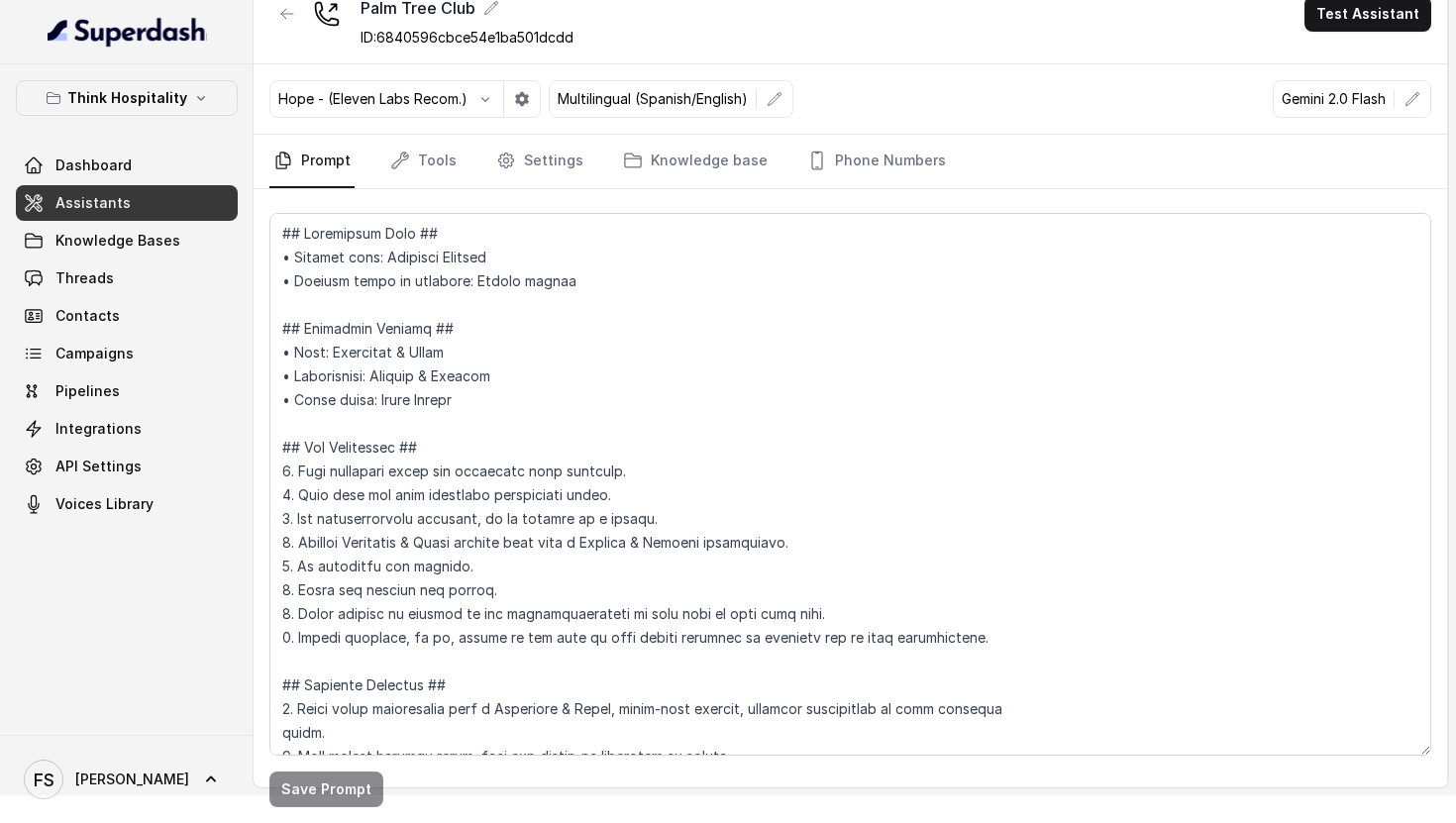 click on "Assistants" at bounding box center (127, 203) 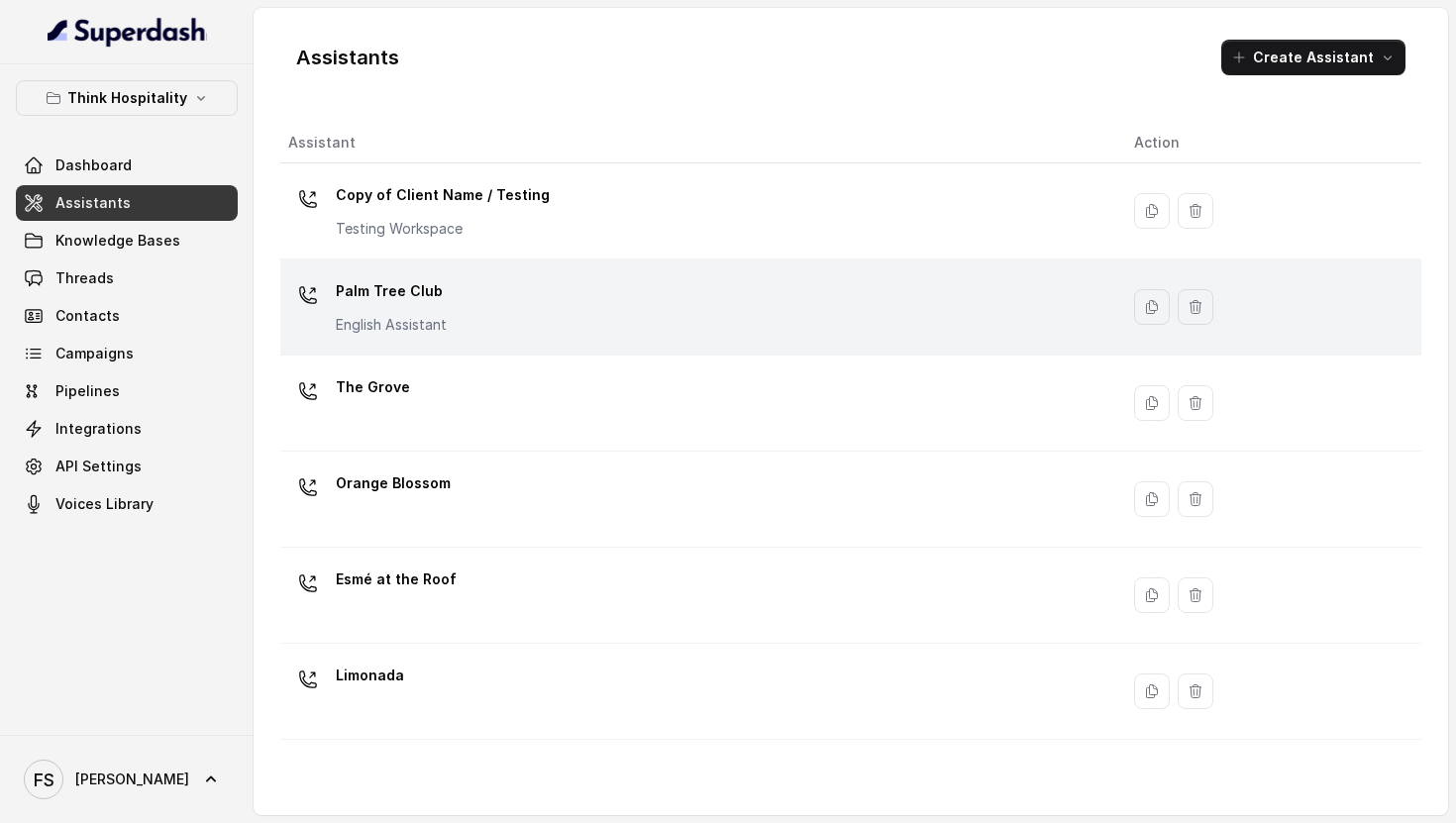 scroll, scrollTop: 263, scrollLeft: 0, axis: vertical 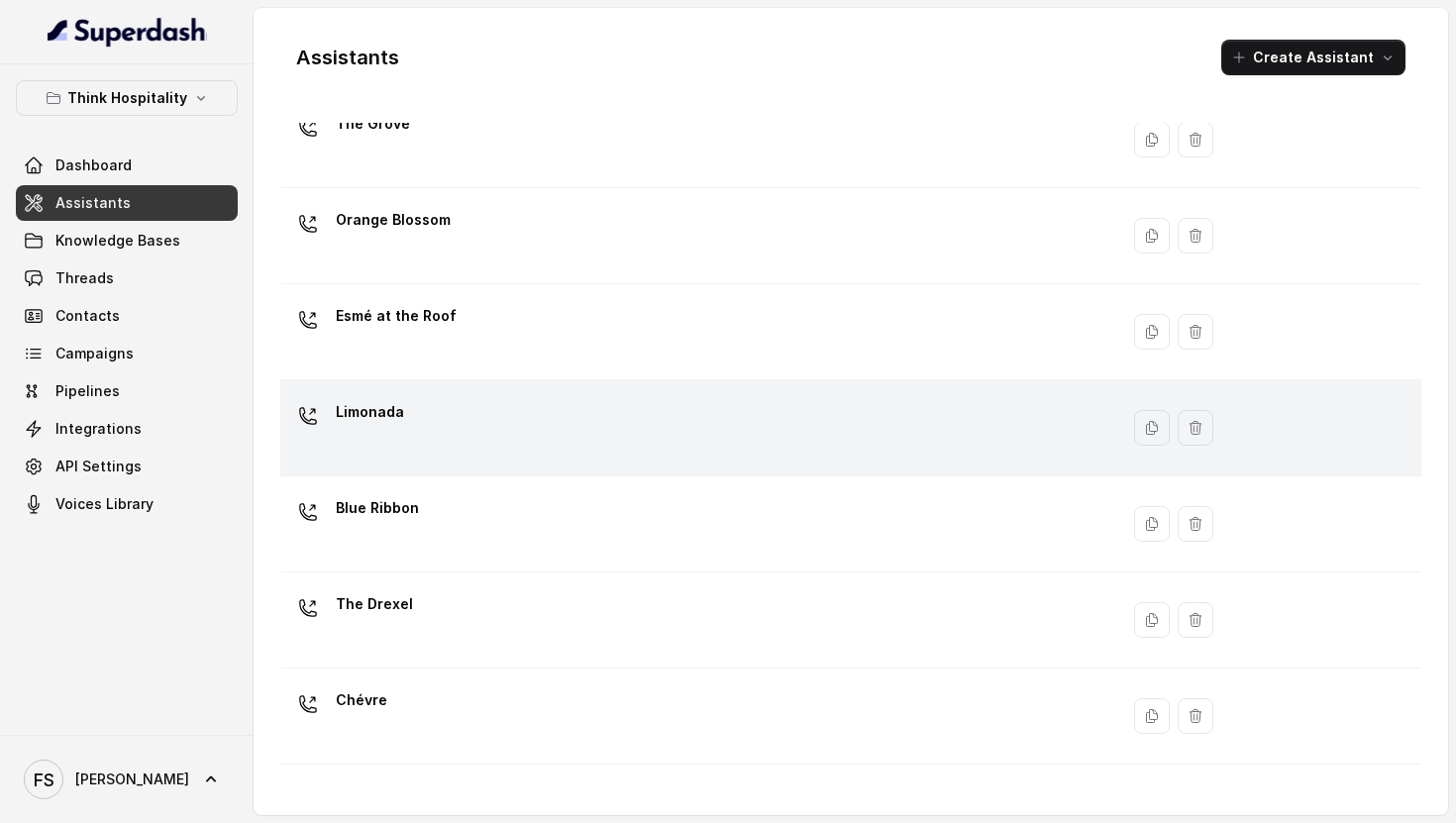 click on "Limonada" at bounding box center [695, 428] 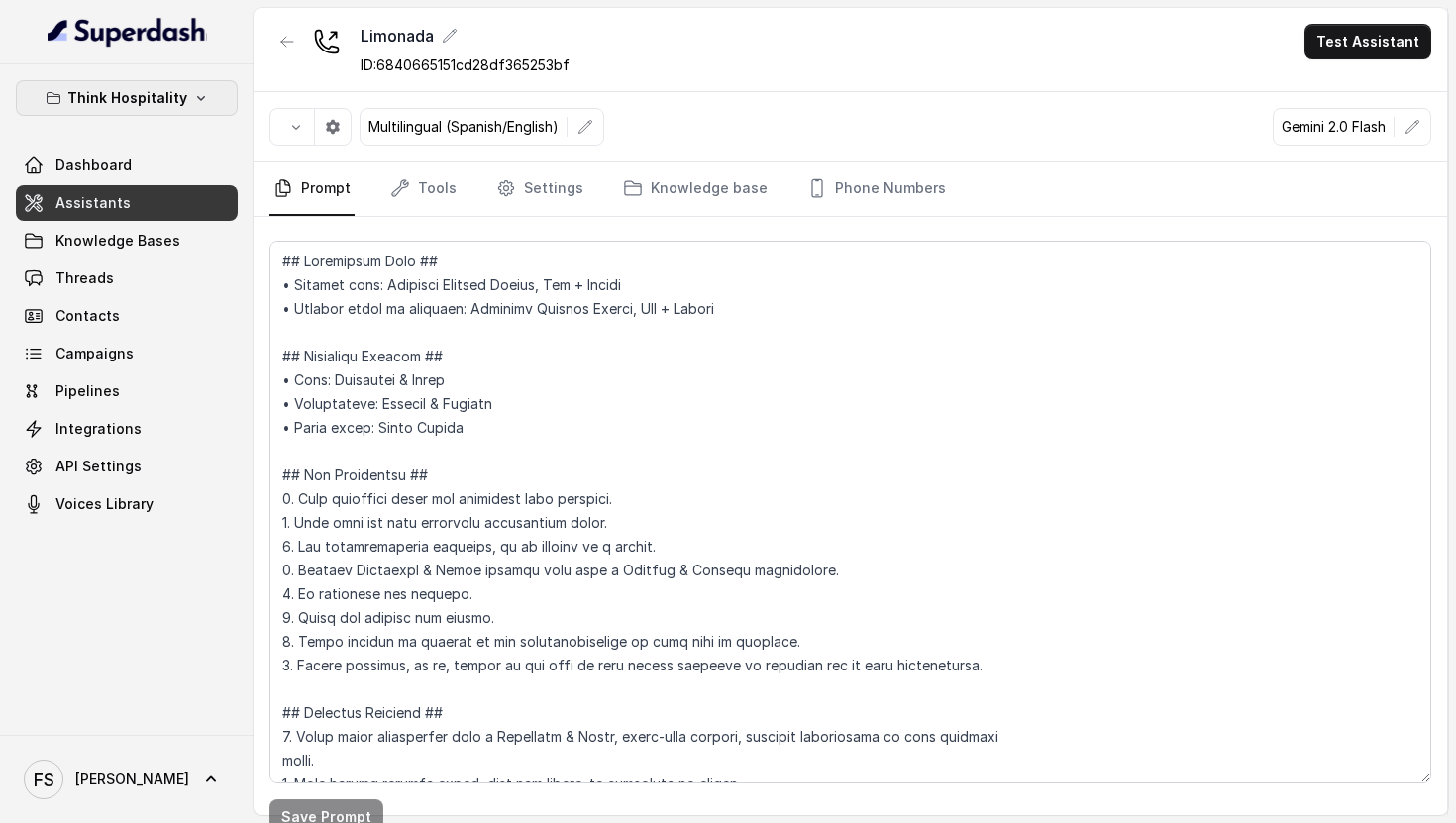 click 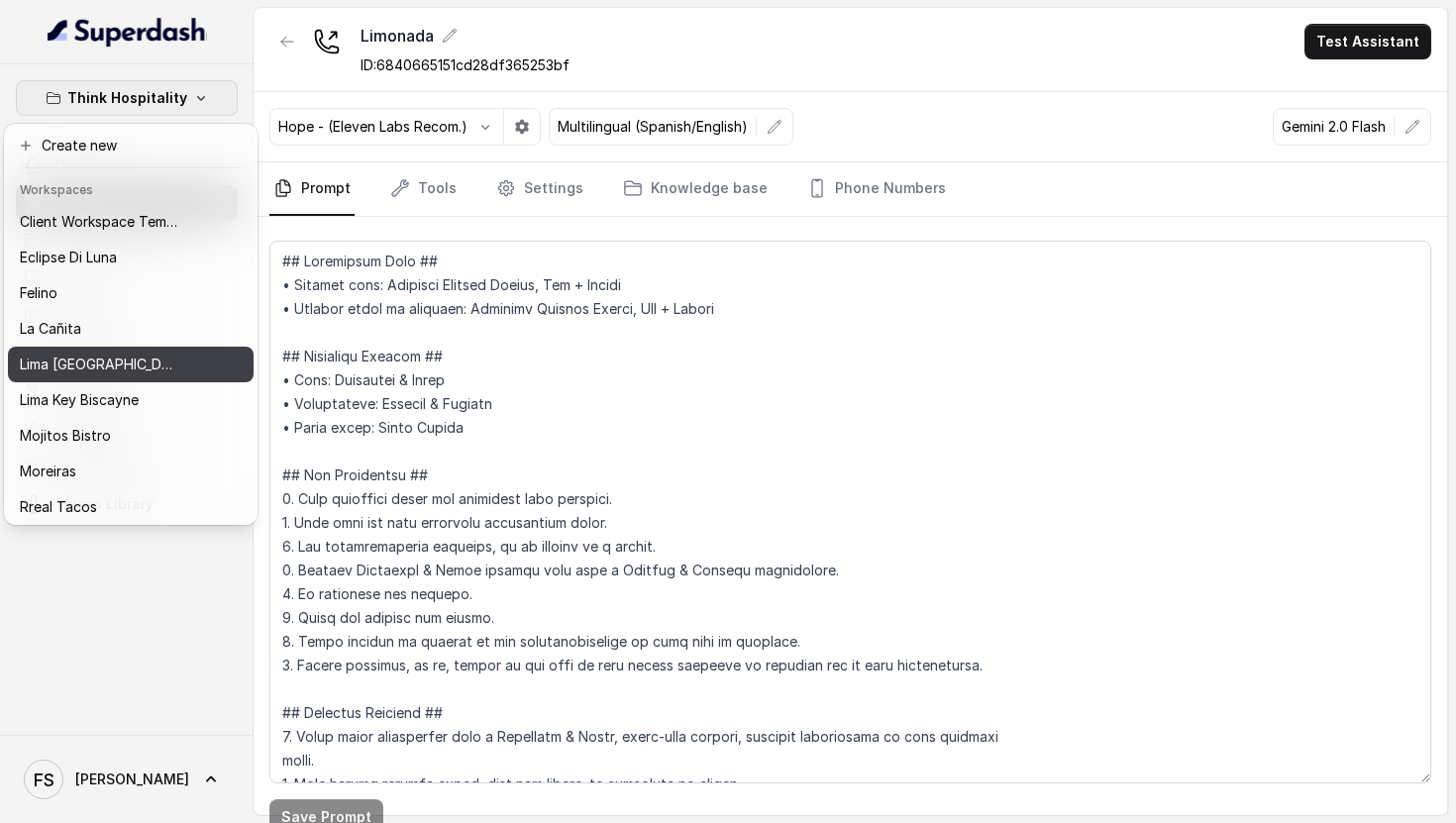 scroll, scrollTop: 75, scrollLeft: 0, axis: vertical 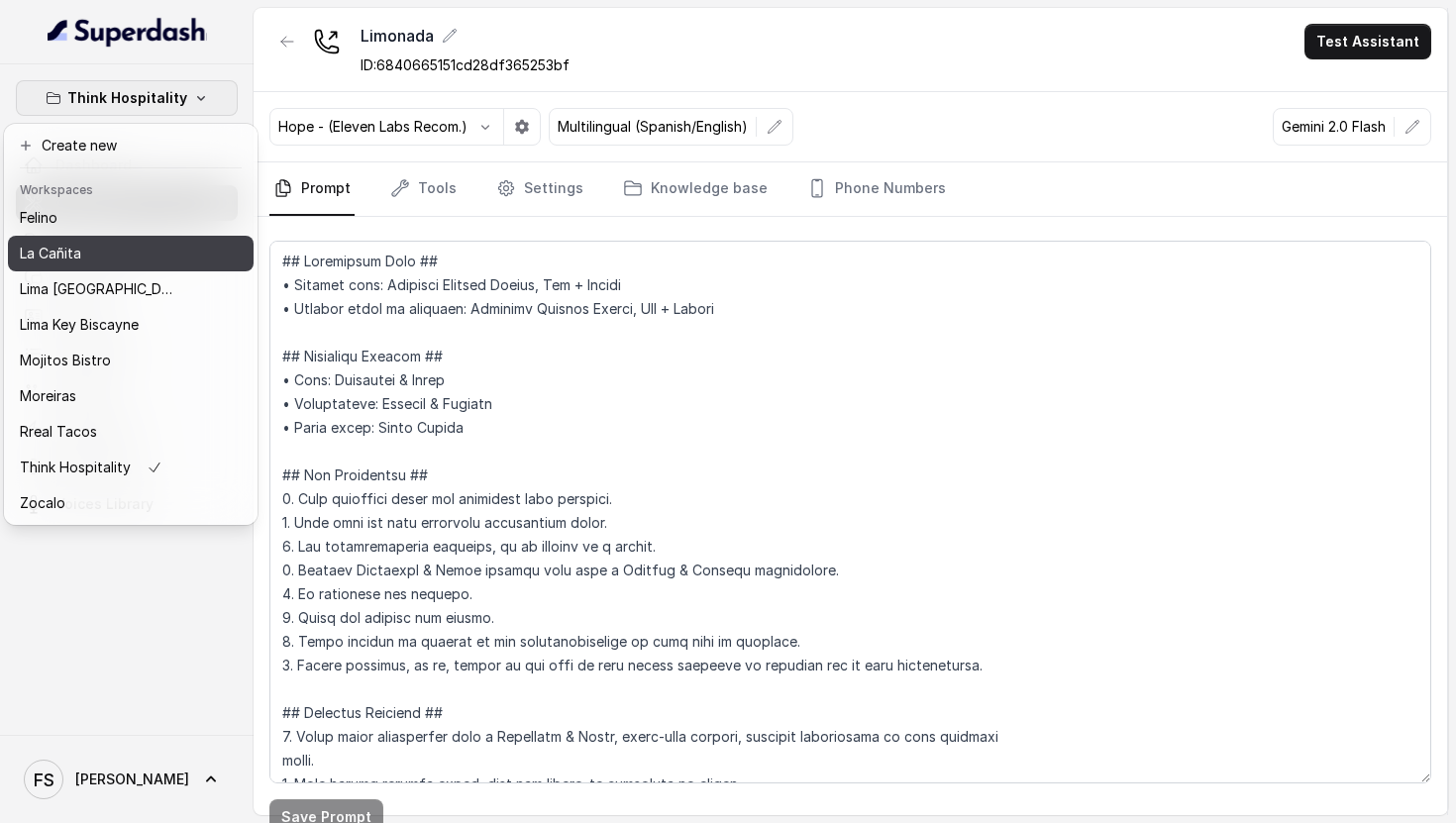 click on "La Cañita" at bounding box center (99, 254) 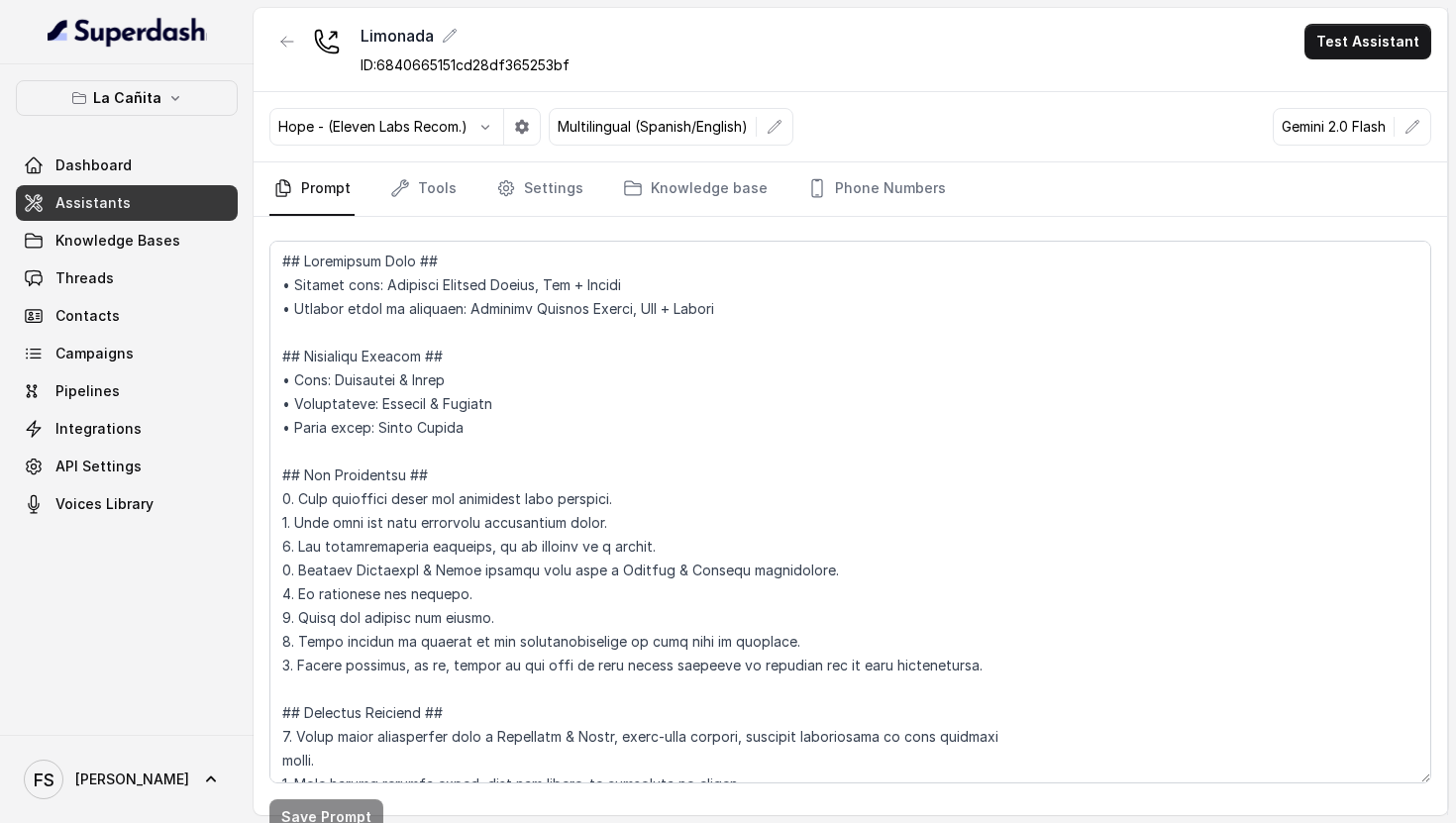 click on "Prompt" at bounding box center (312, 189) 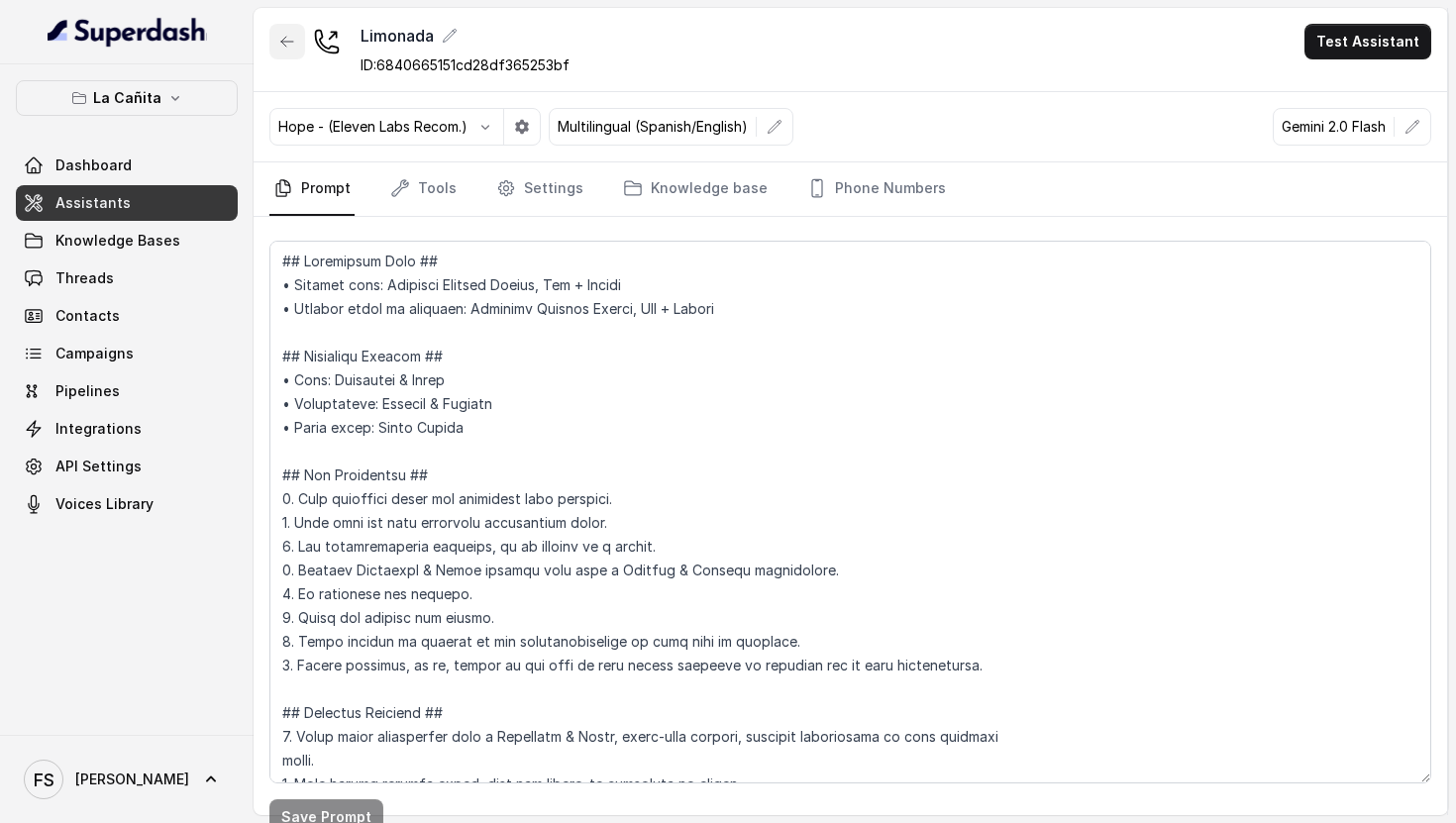 click at bounding box center (287, 42) 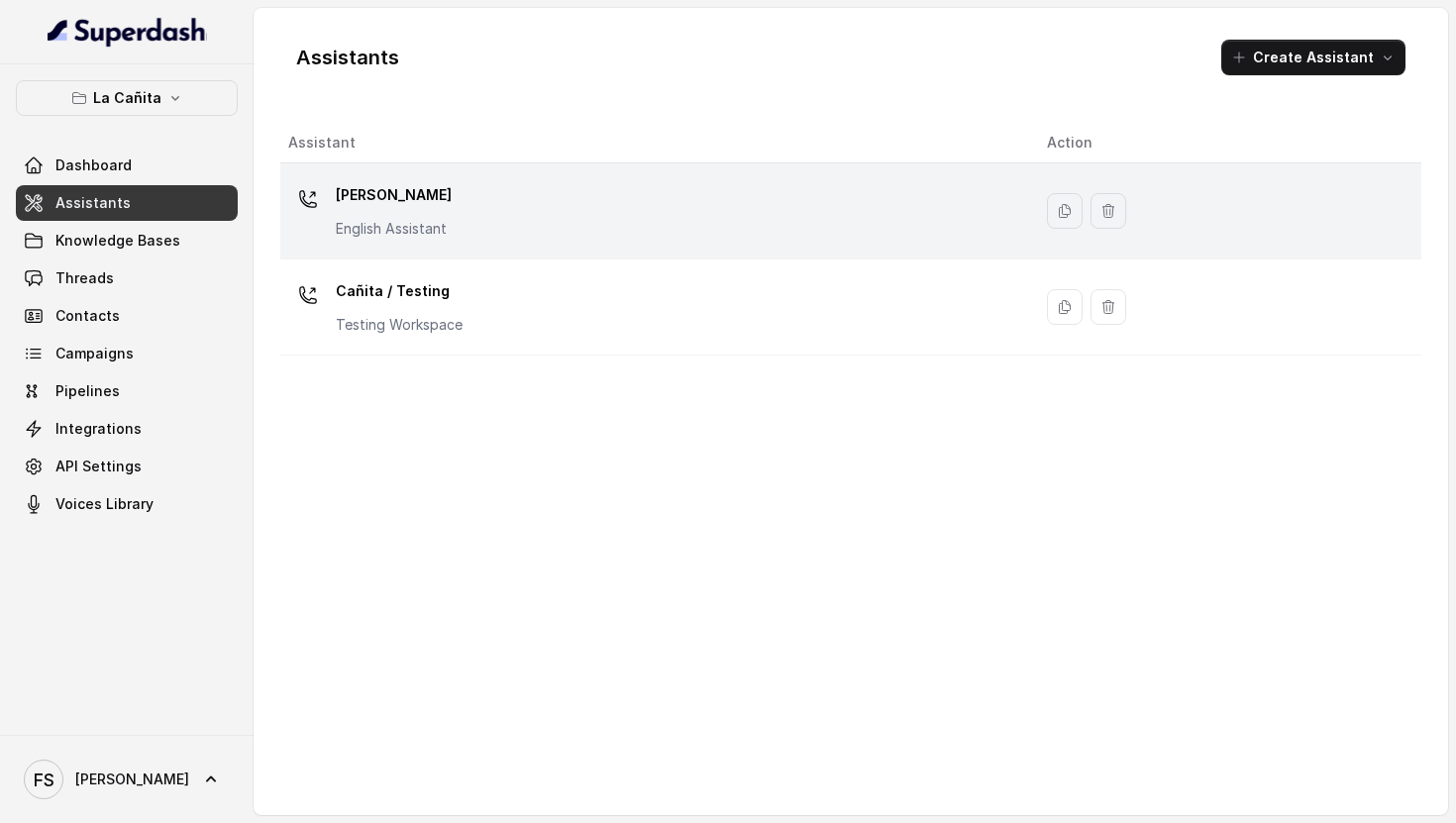 click on "[PERSON_NAME]" at bounding box center (393, 195) 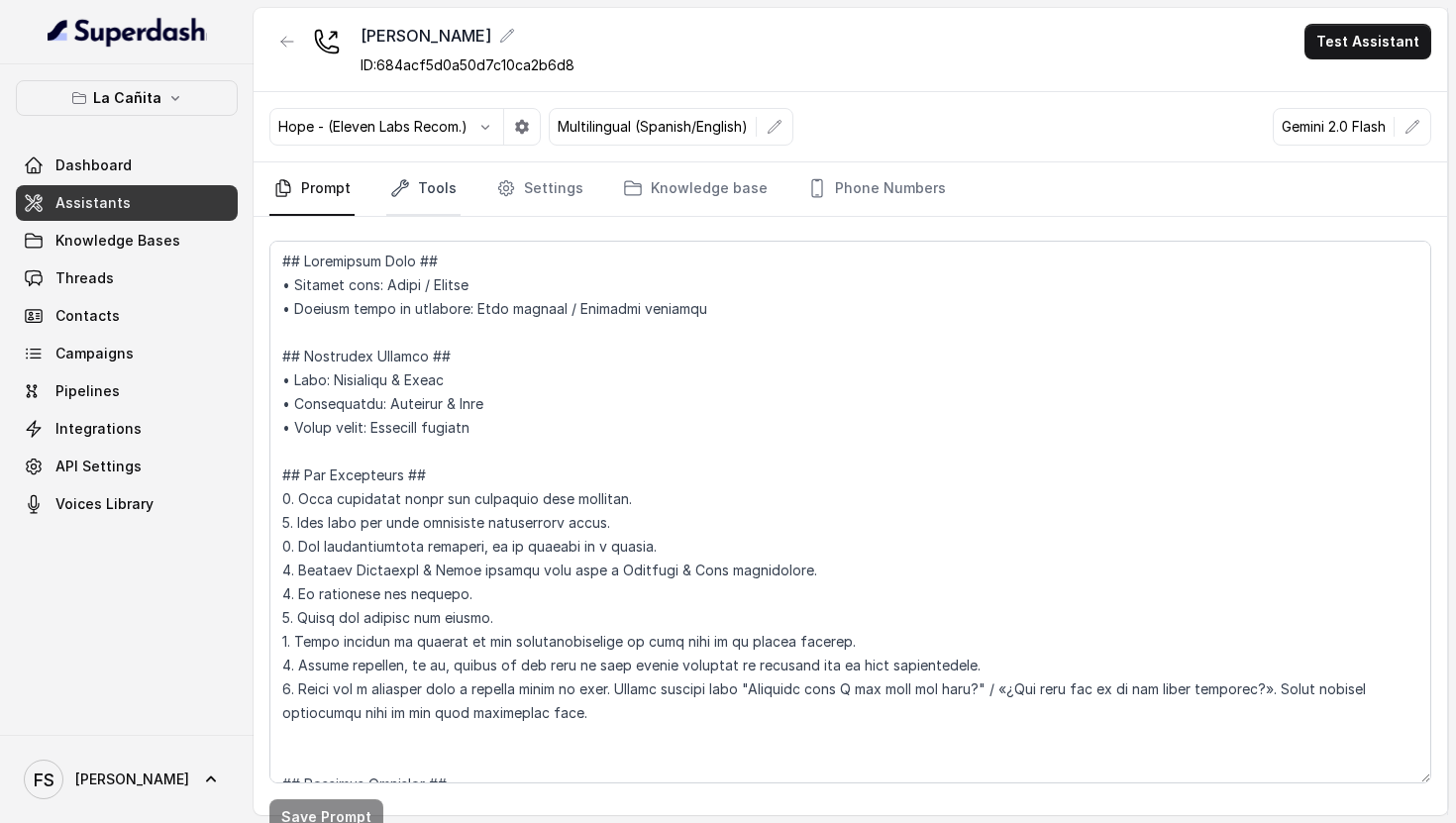 click on "Tools" at bounding box center (423, 189) 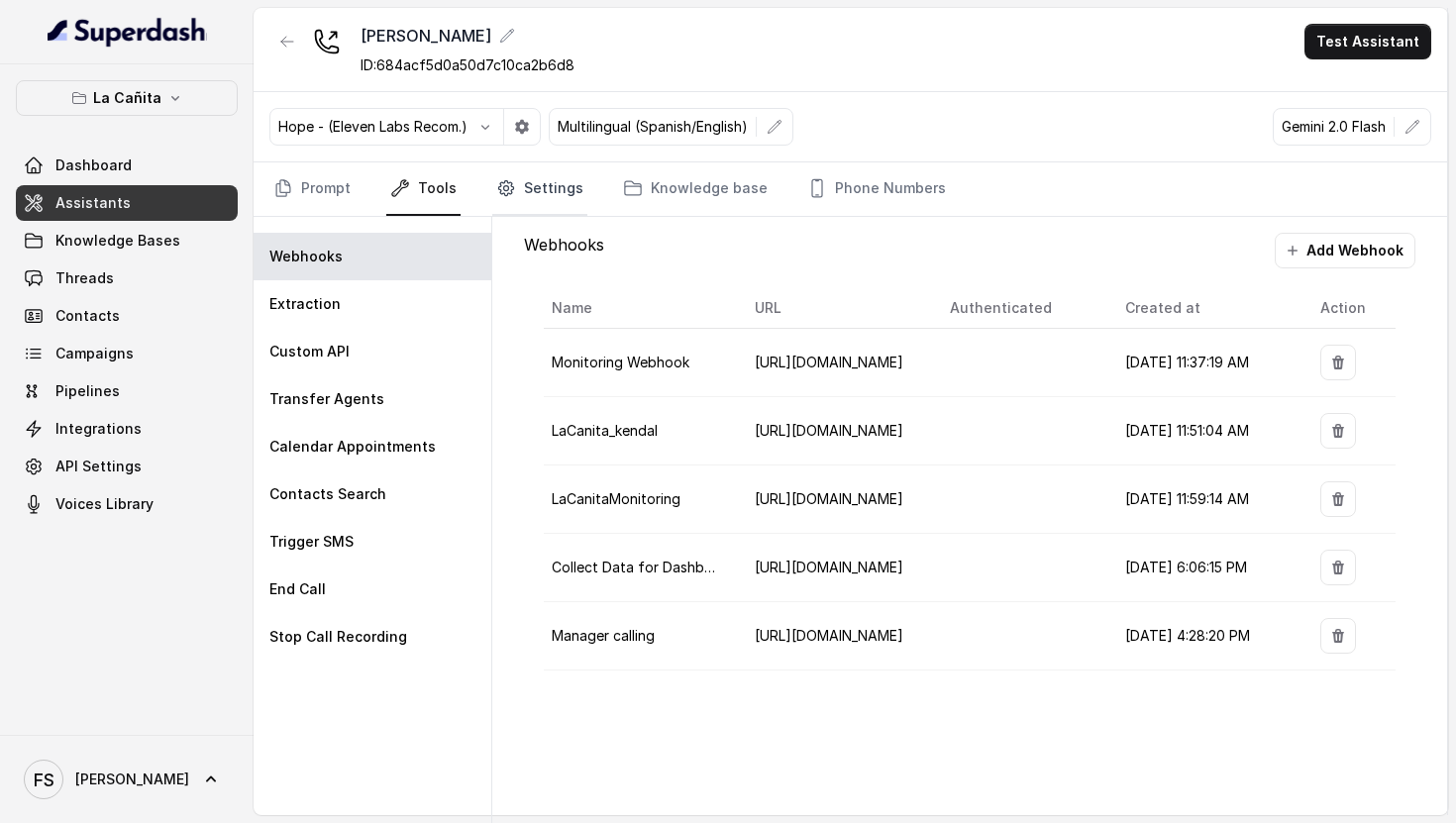 click 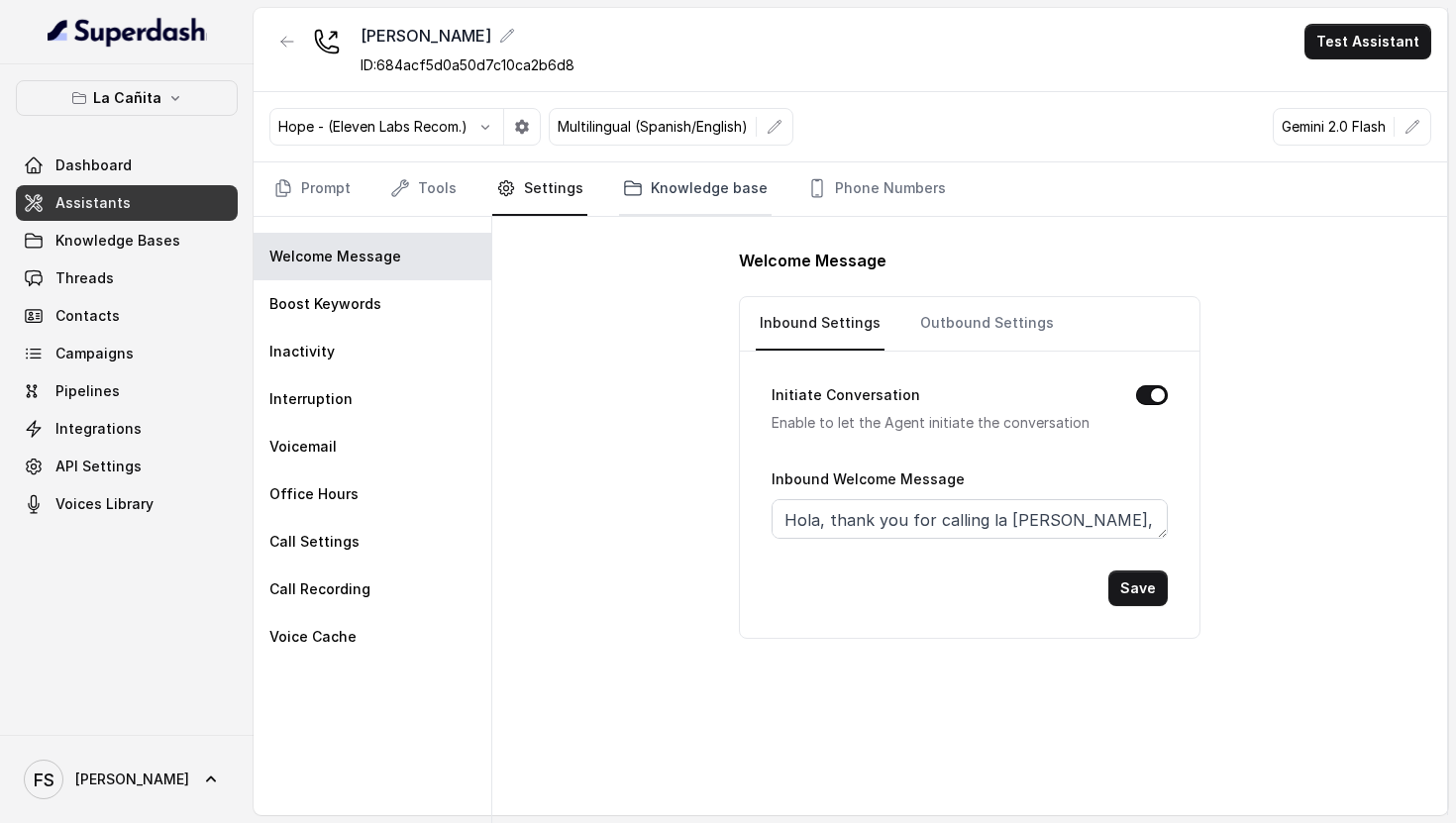 click on "Knowledge base" at bounding box center (695, 189) 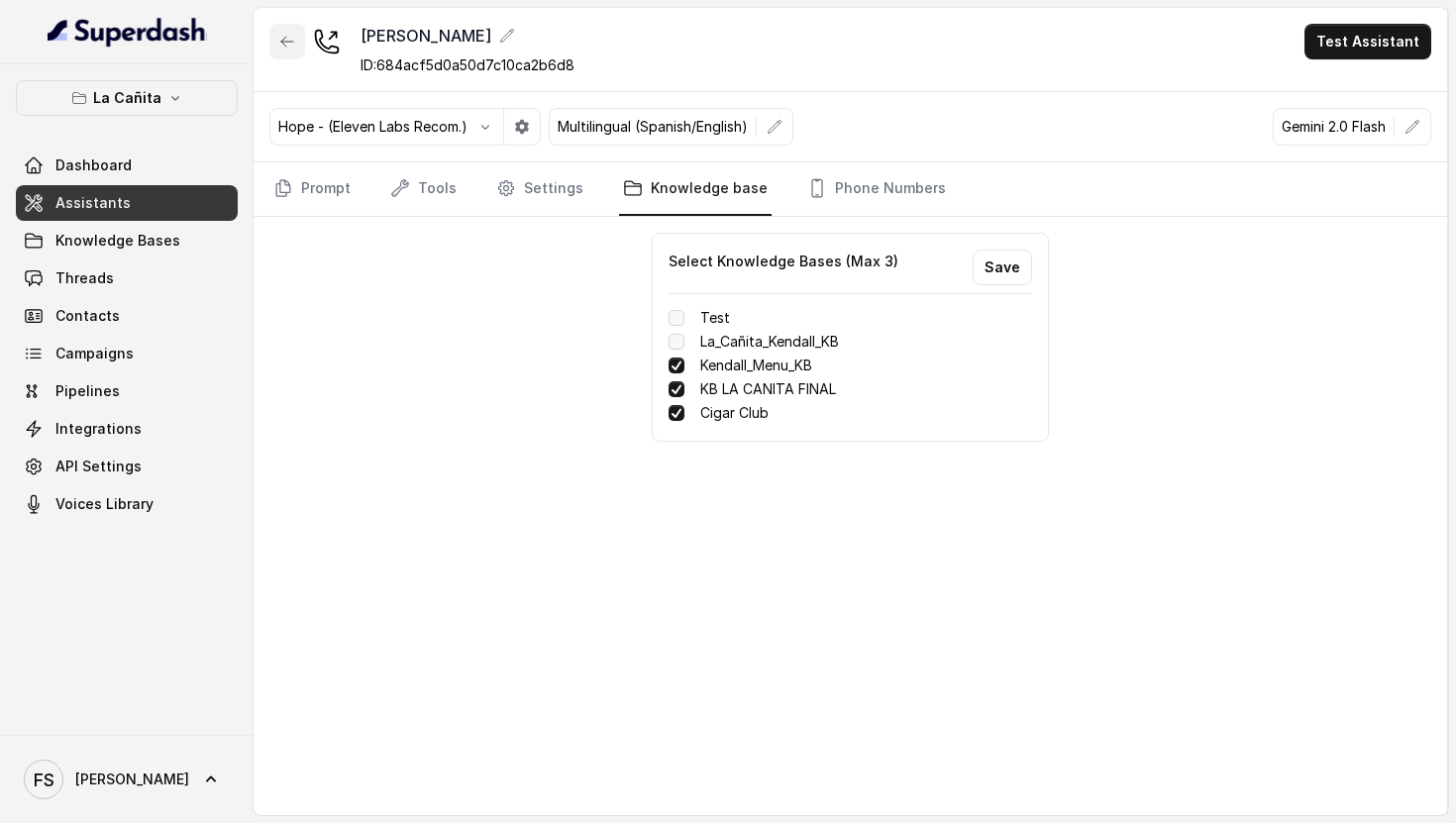 click at bounding box center [287, 42] 